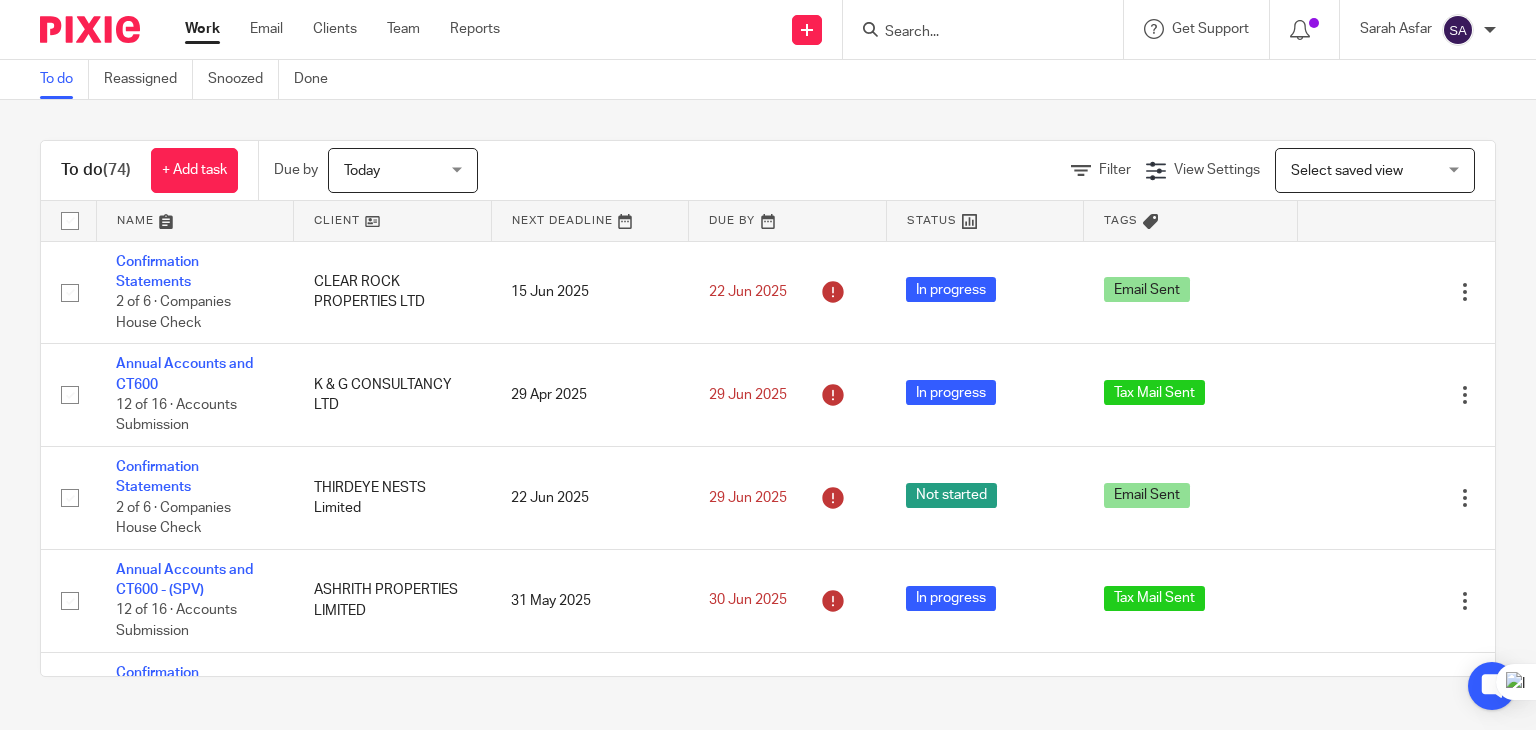 scroll, scrollTop: 0, scrollLeft: 0, axis: both 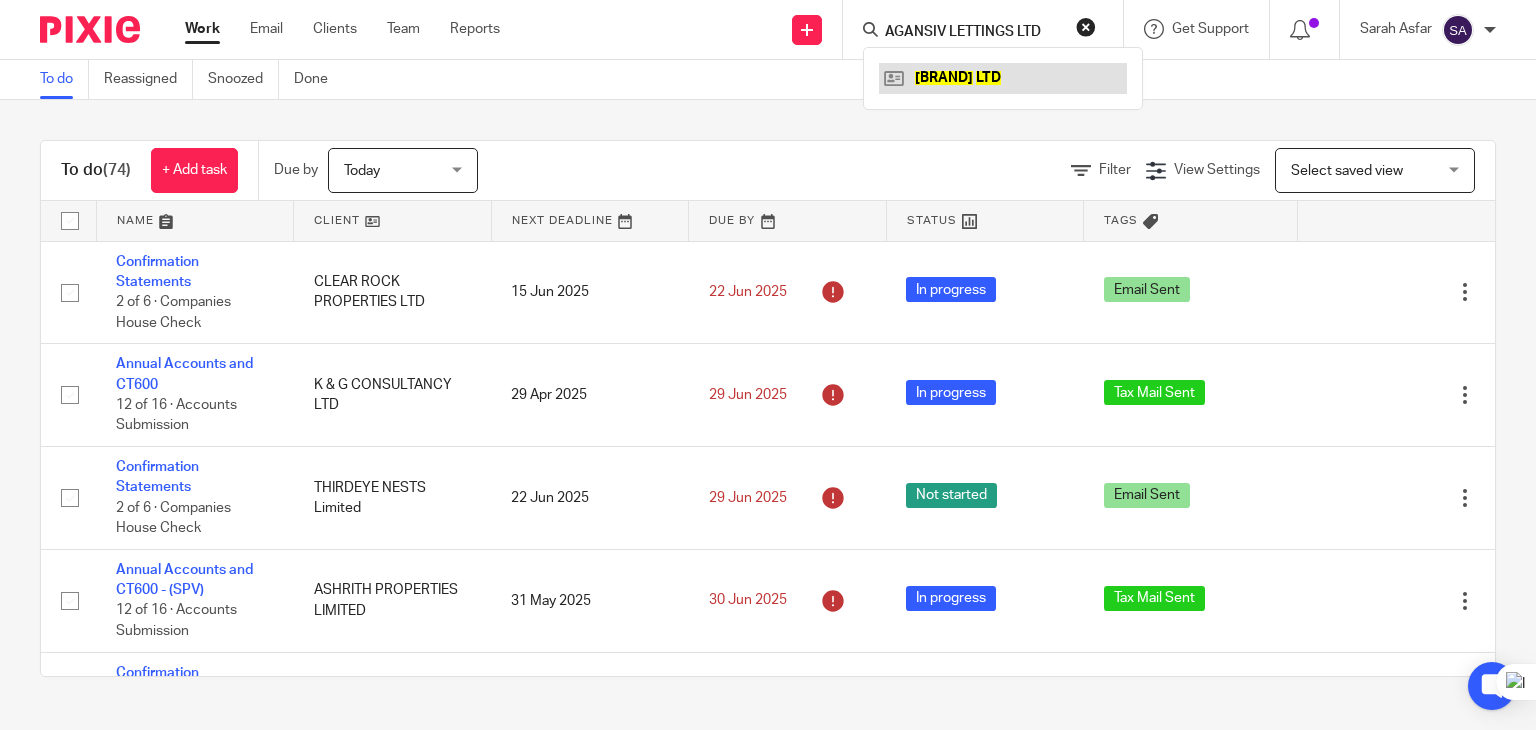 type on "AGANSIV LETTINGS LTD" 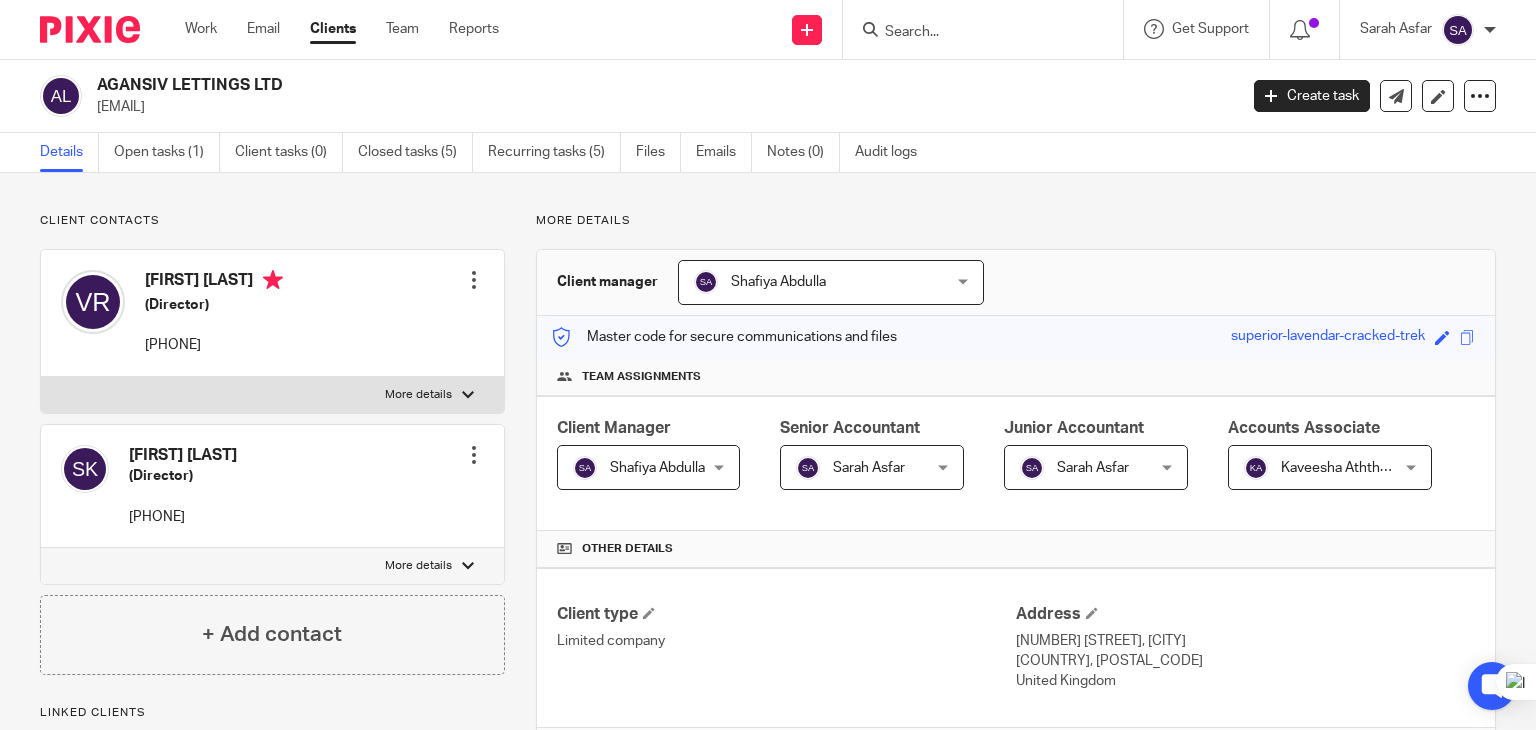 scroll, scrollTop: 0, scrollLeft: 0, axis: both 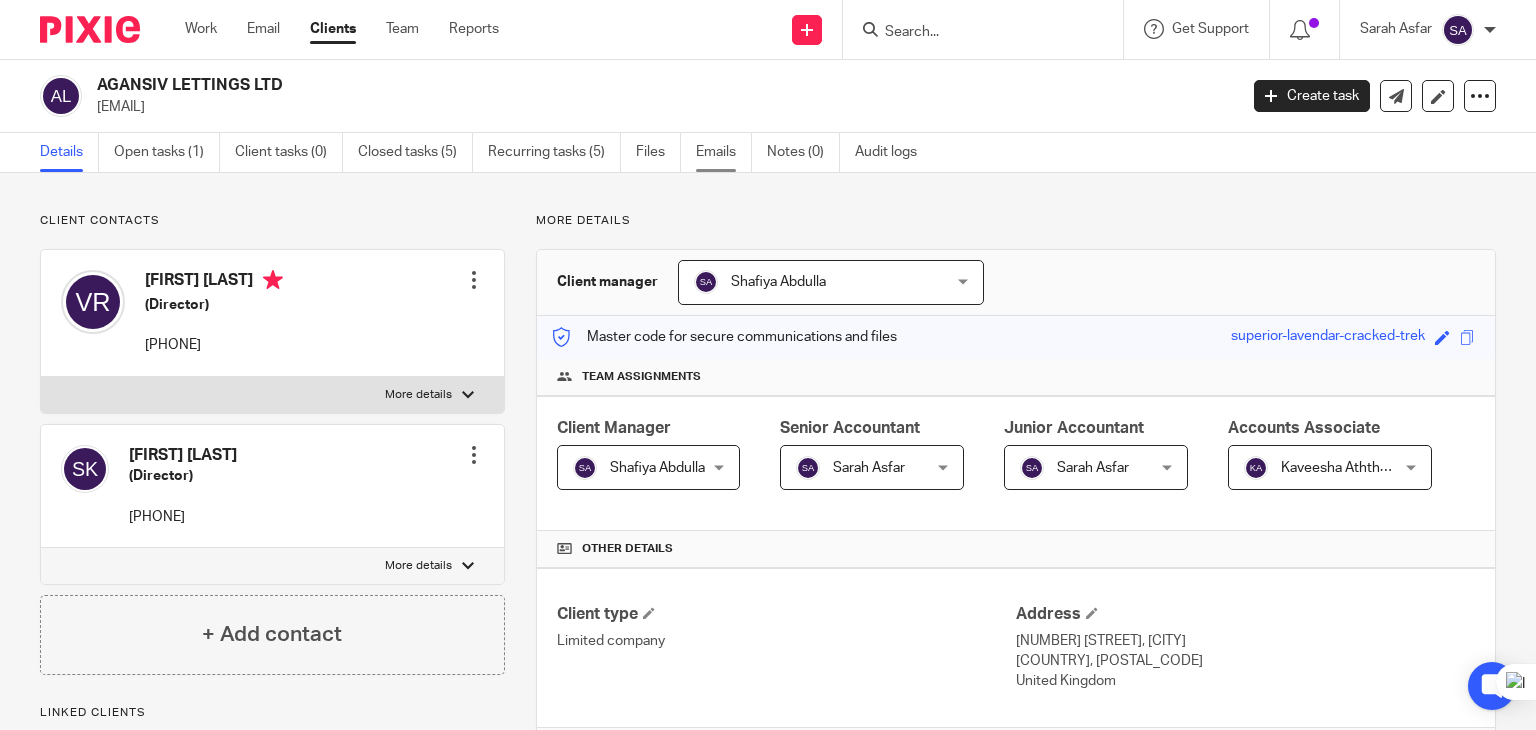 click on "Emails" at bounding box center (724, 152) 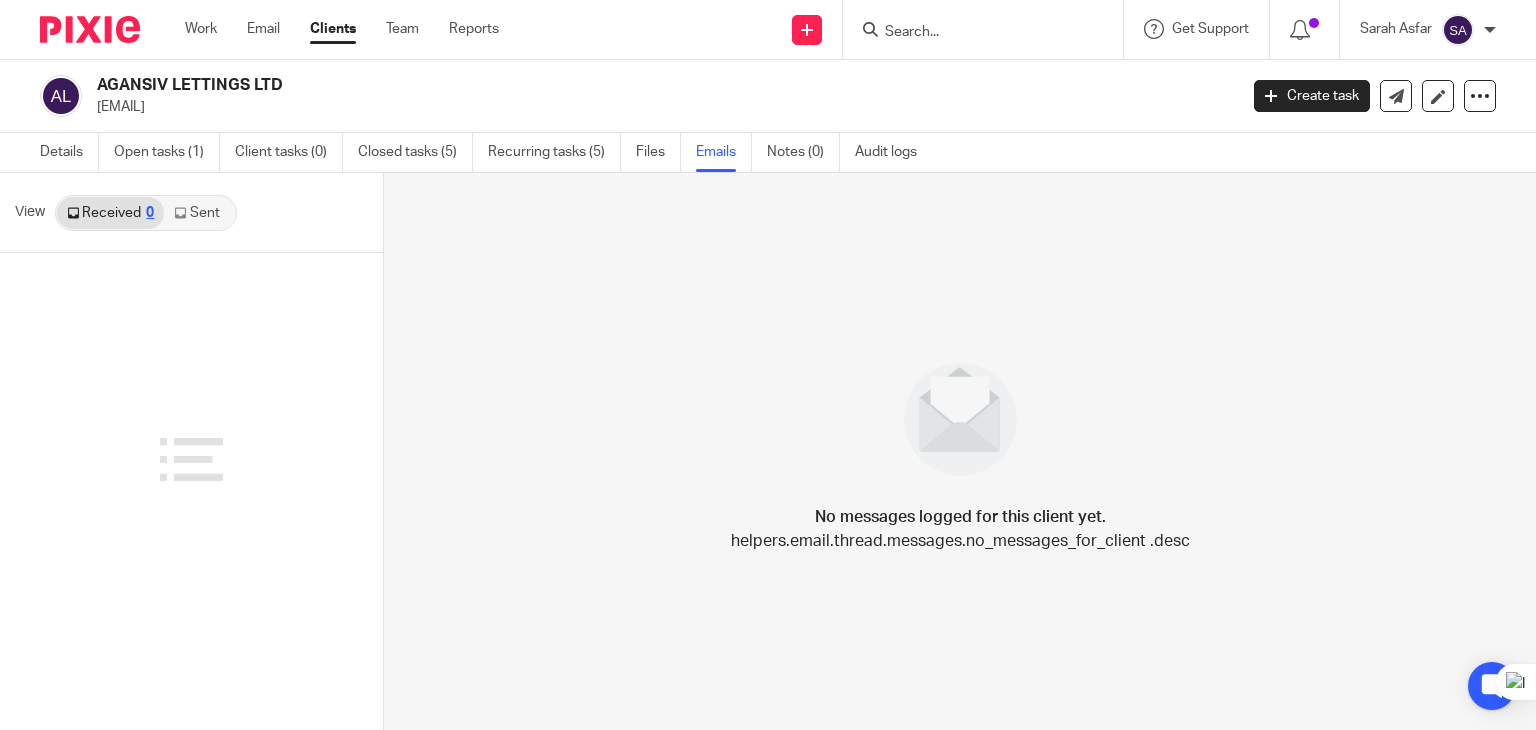 scroll, scrollTop: 0, scrollLeft: 0, axis: both 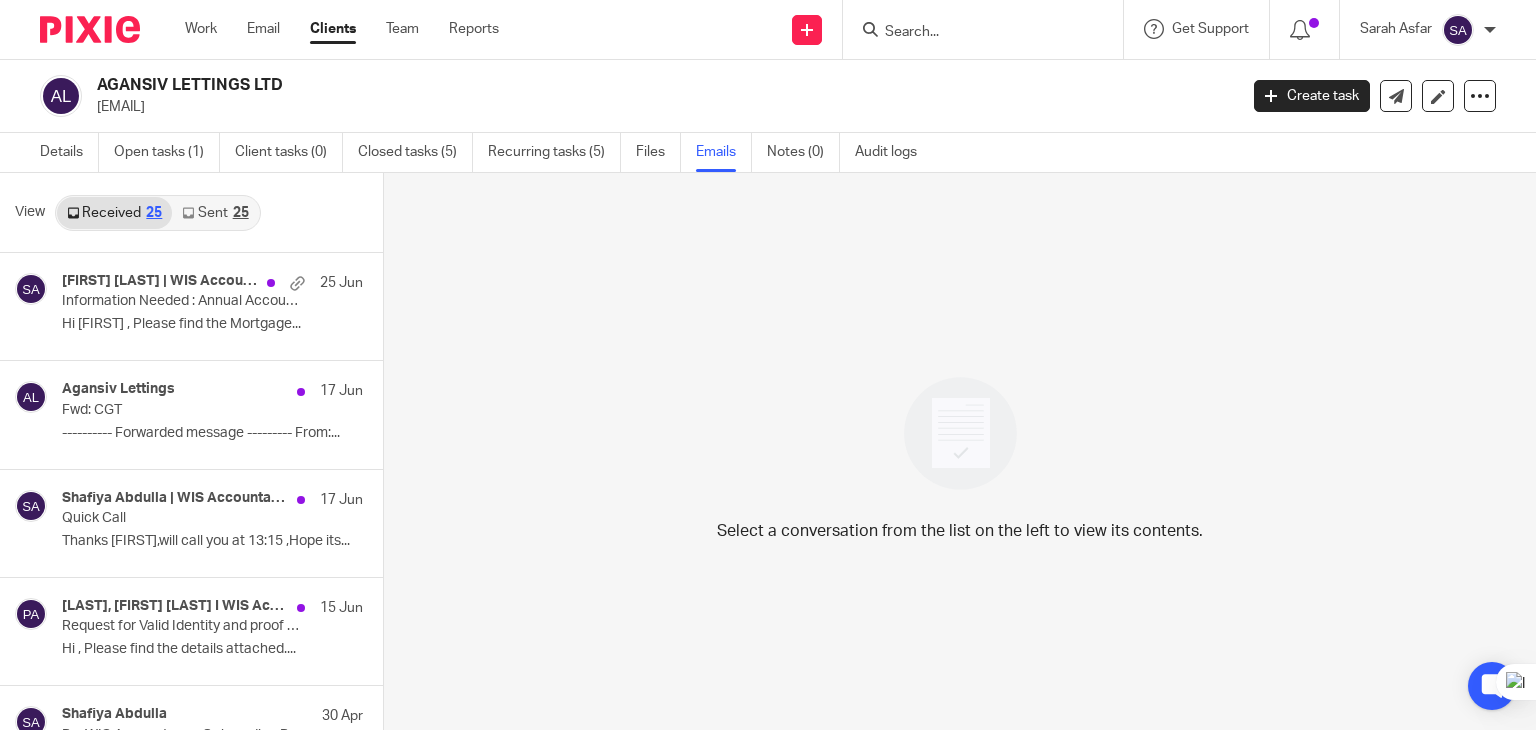 click on "Sent
25" at bounding box center (215, 213) 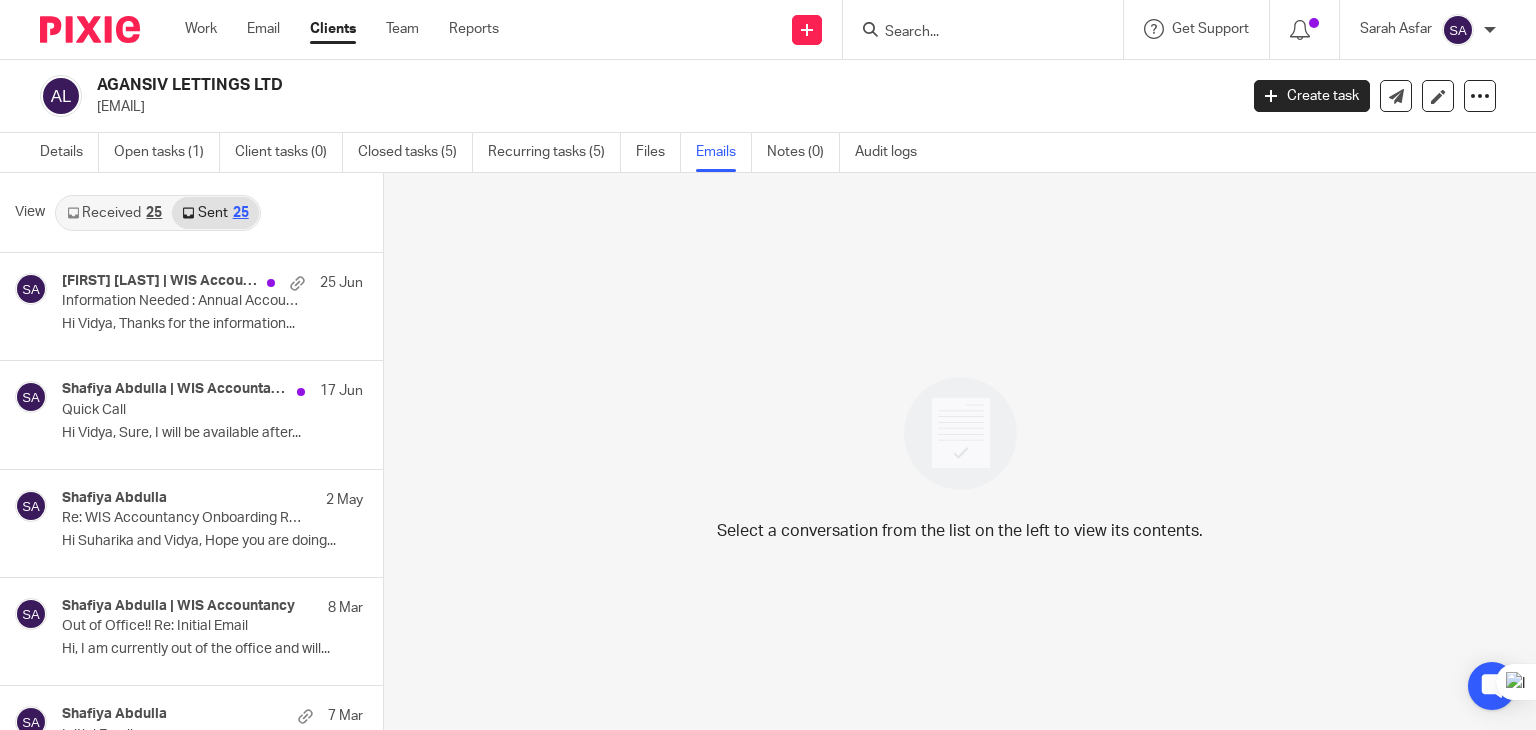 scroll, scrollTop: 3, scrollLeft: 0, axis: vertical 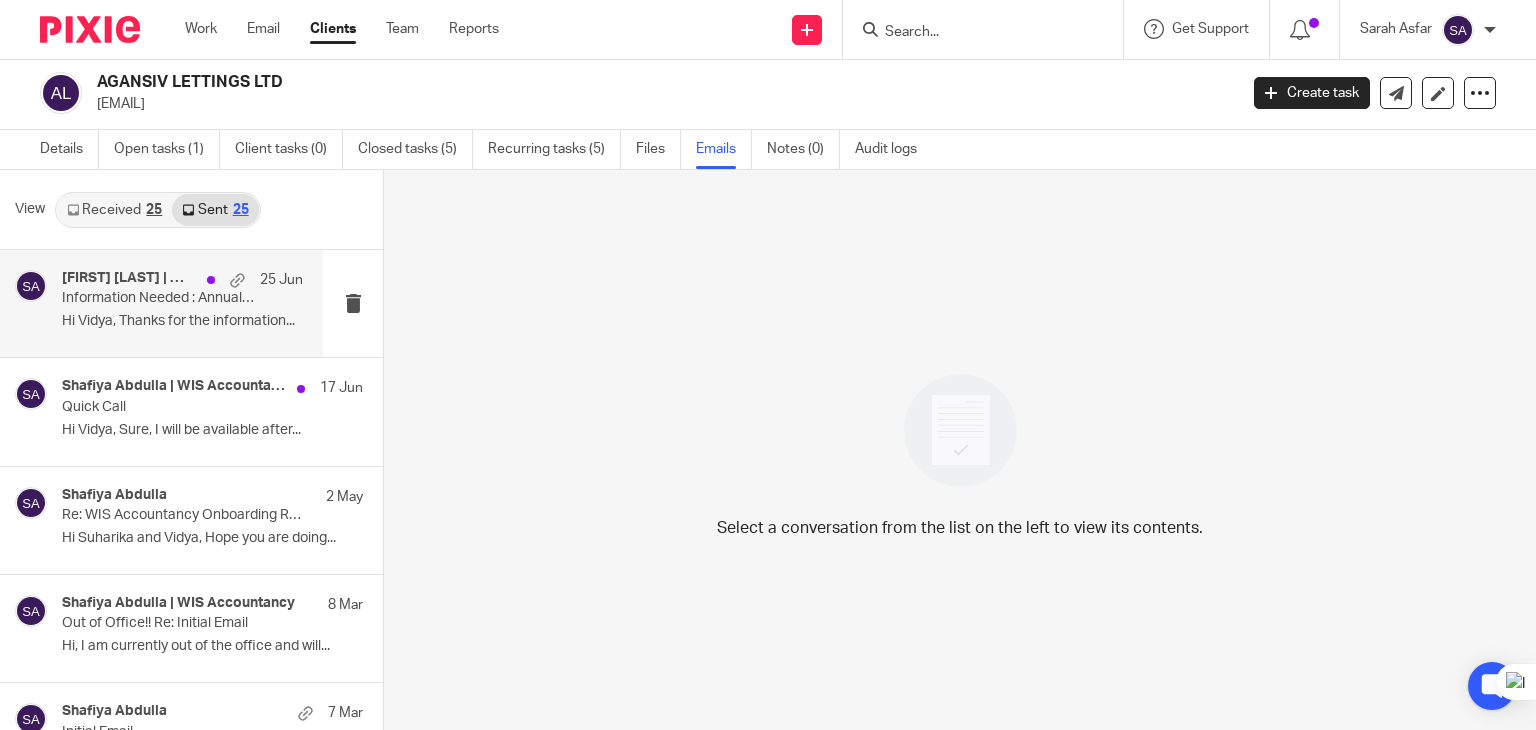 click on "Hi Vidya,     Thanks for the information..." at bounding box center (182, 321) 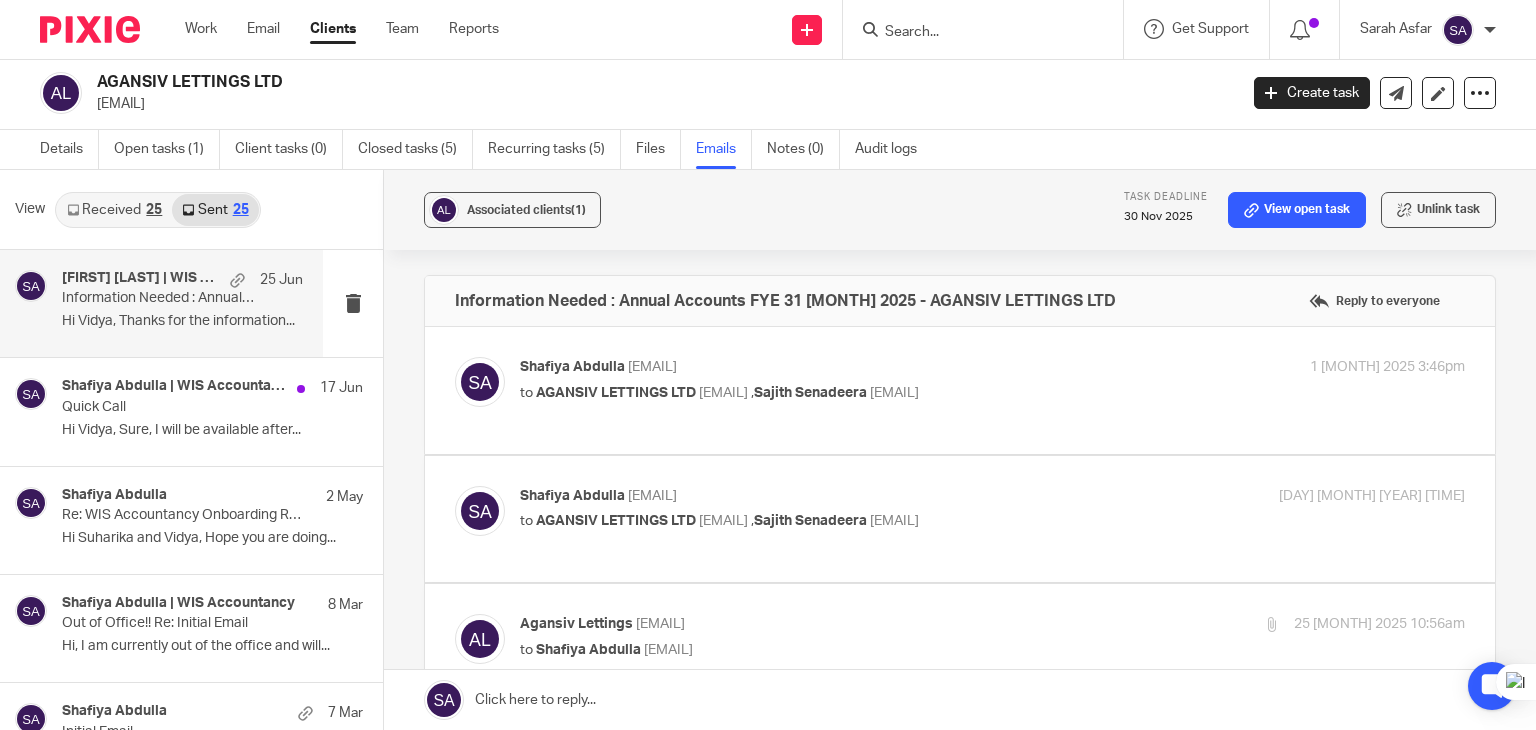 scroll, scrollTop: 0, scrollLeft: 0, axis: both 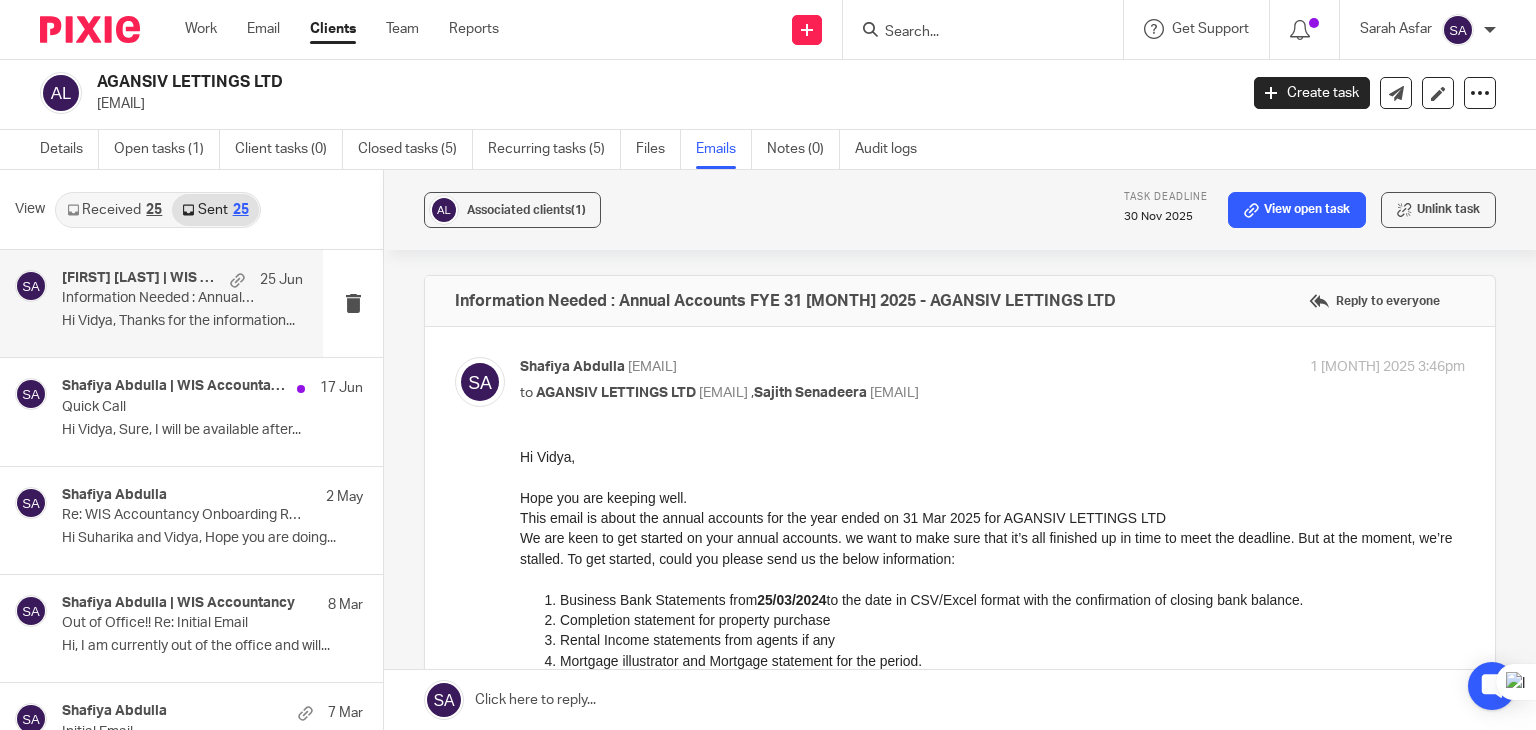 click at bounding box center [480, 382] 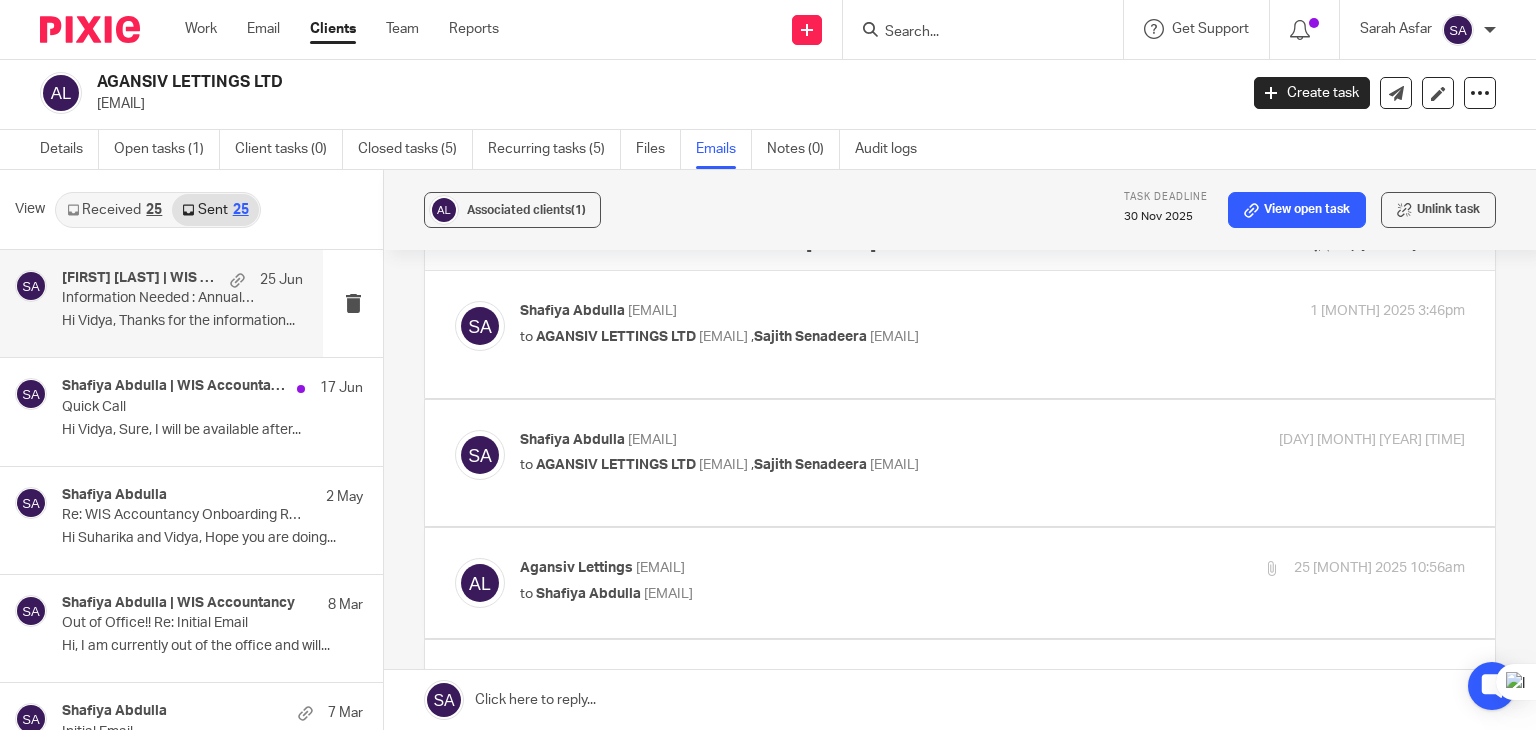 scroll, scrollTop: 100, scrollLeft: 0, axis: vertical 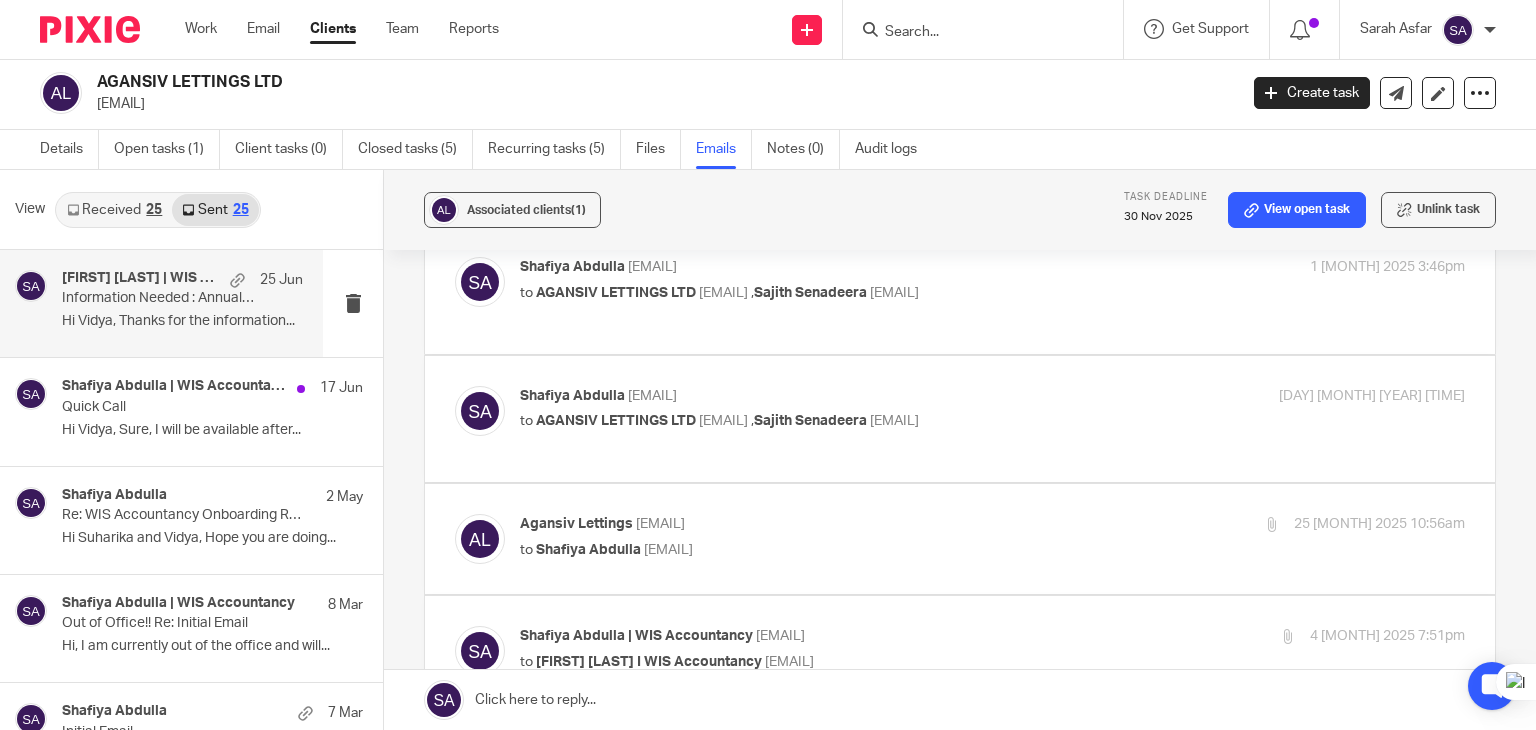click at bounding box center [480, 411] 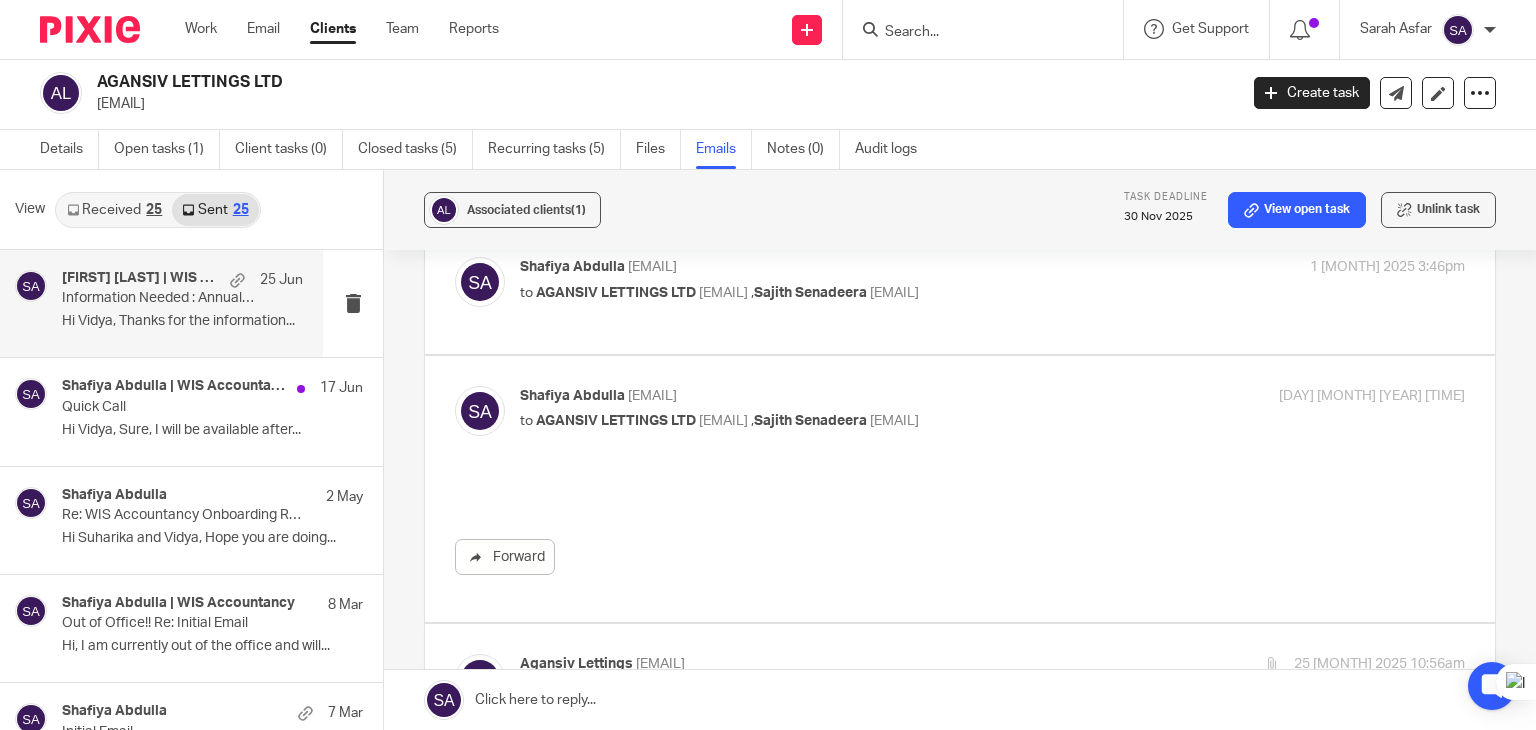 scroll, scrollTop: 0, scrollLeft: 0, axis: both 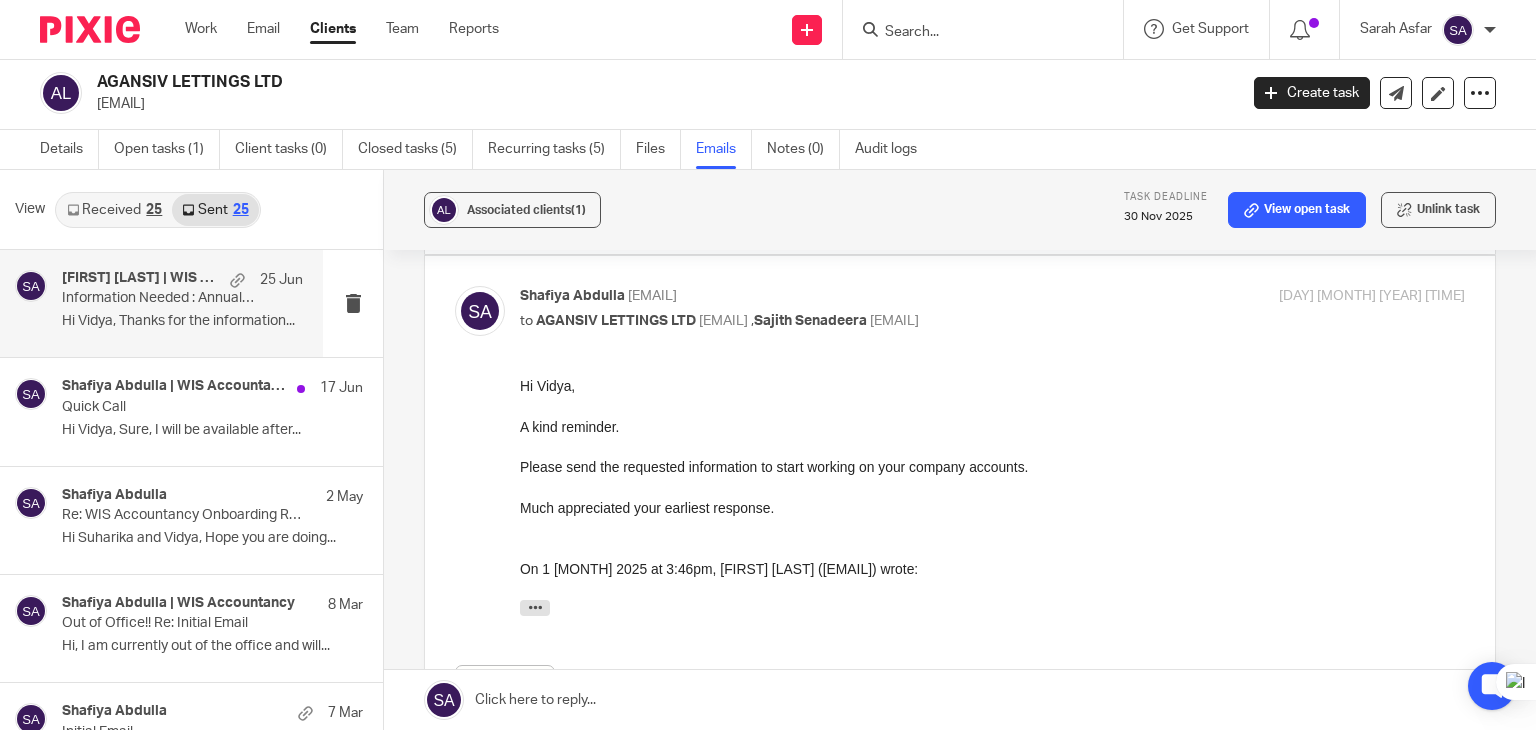 click at bounding box center (480, 311) 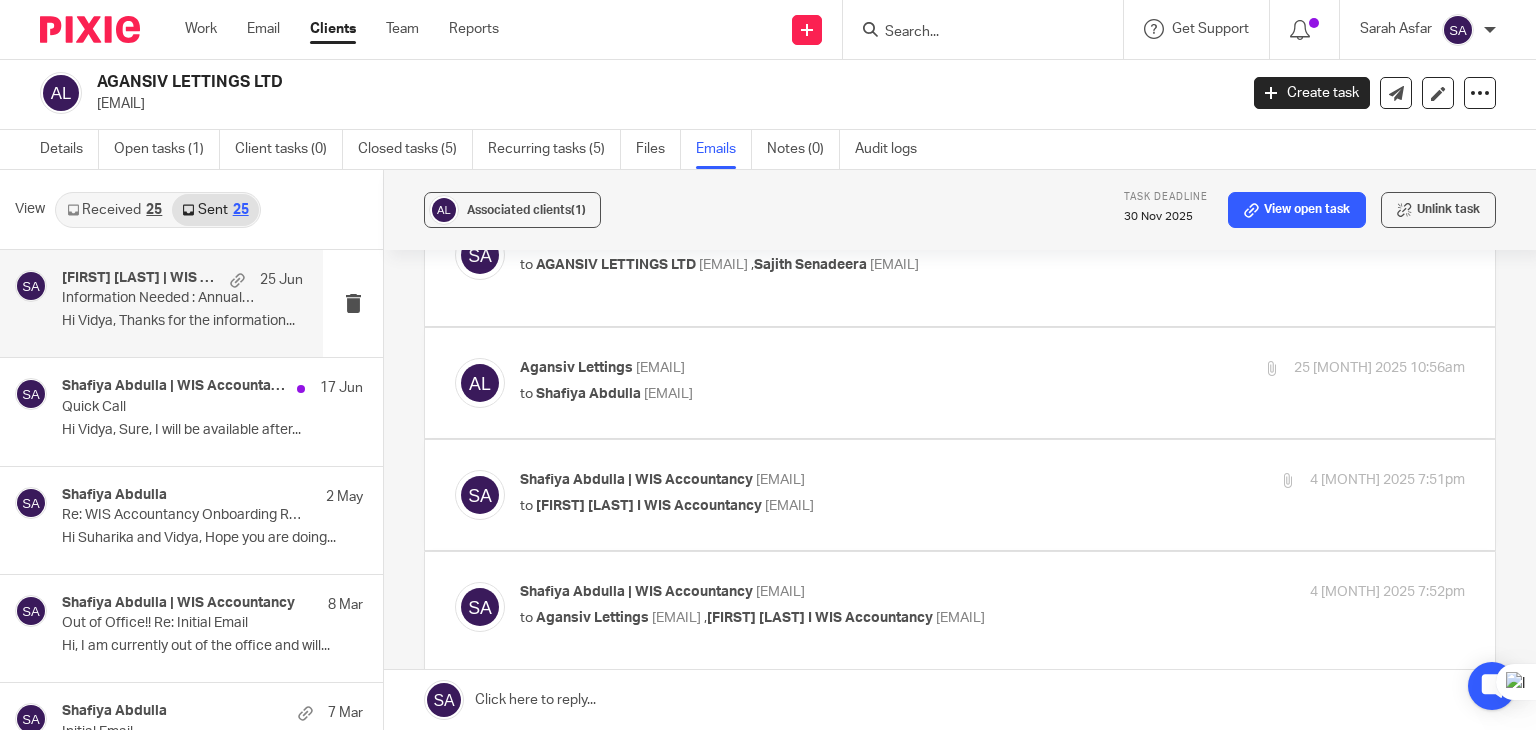 scroll, scrollTop: 300, scrollLeft: 0, axis: vertical 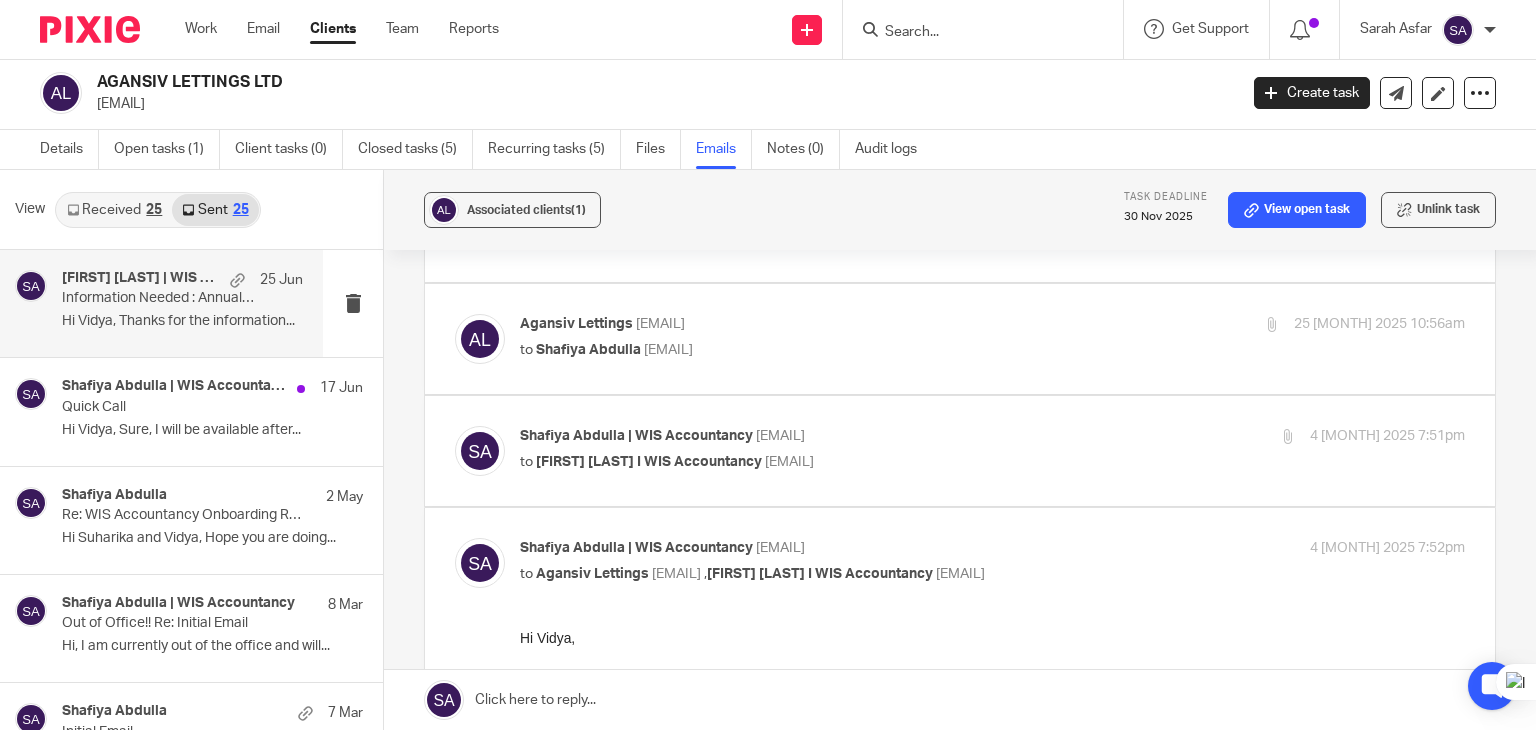 click at bounding box center (480, 339) 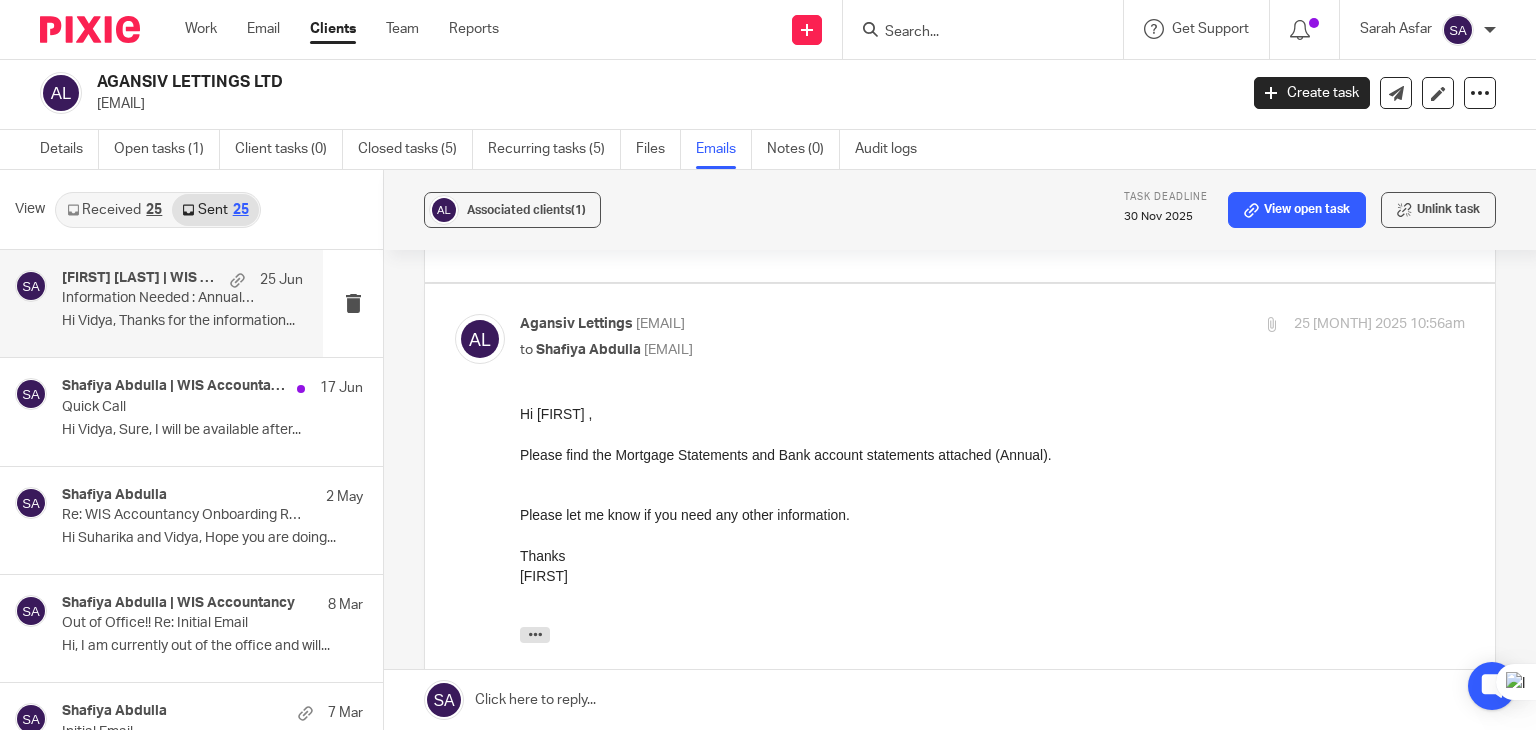 scroll, scrollTop: 0, scrollLeft: 0, axis: both 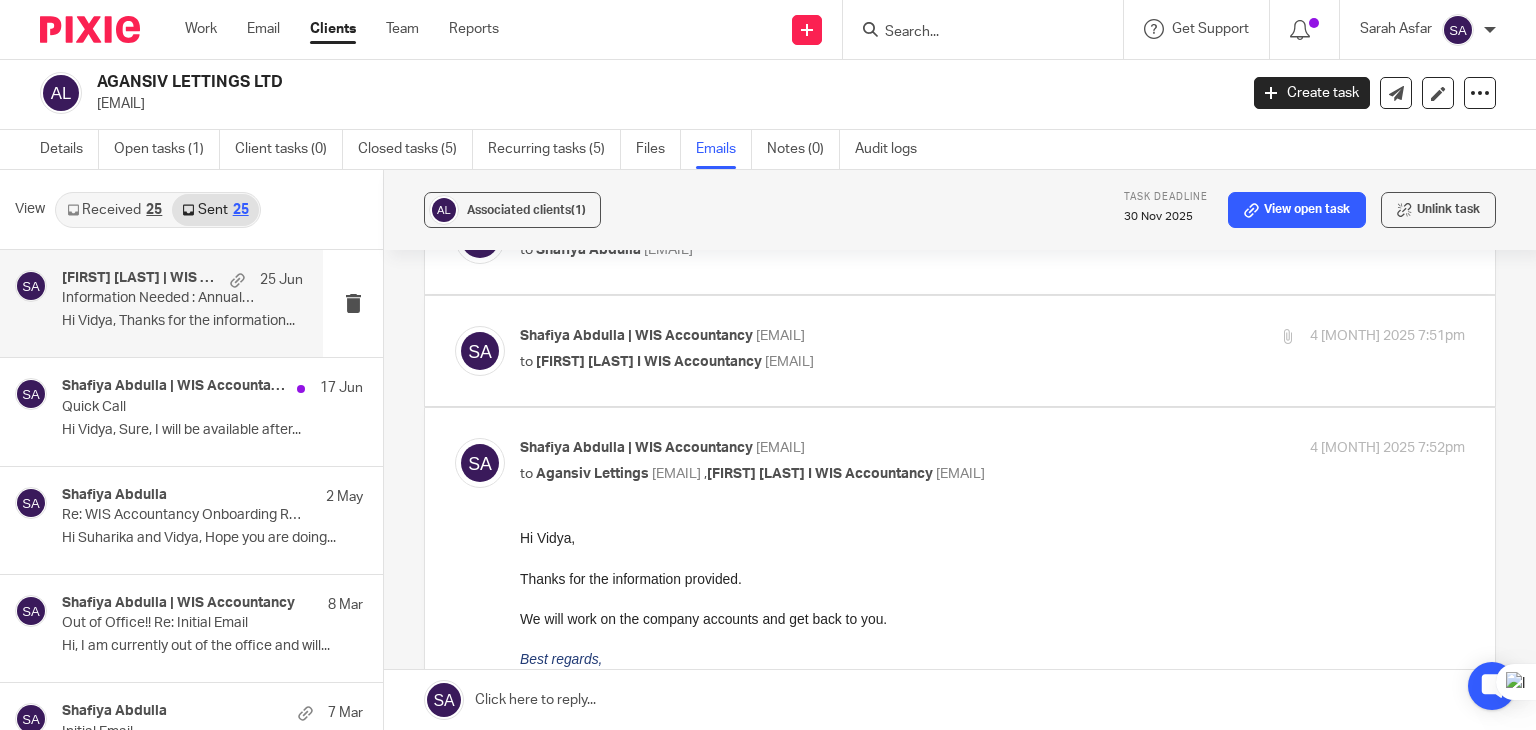 click at bounding box center [480, 351] 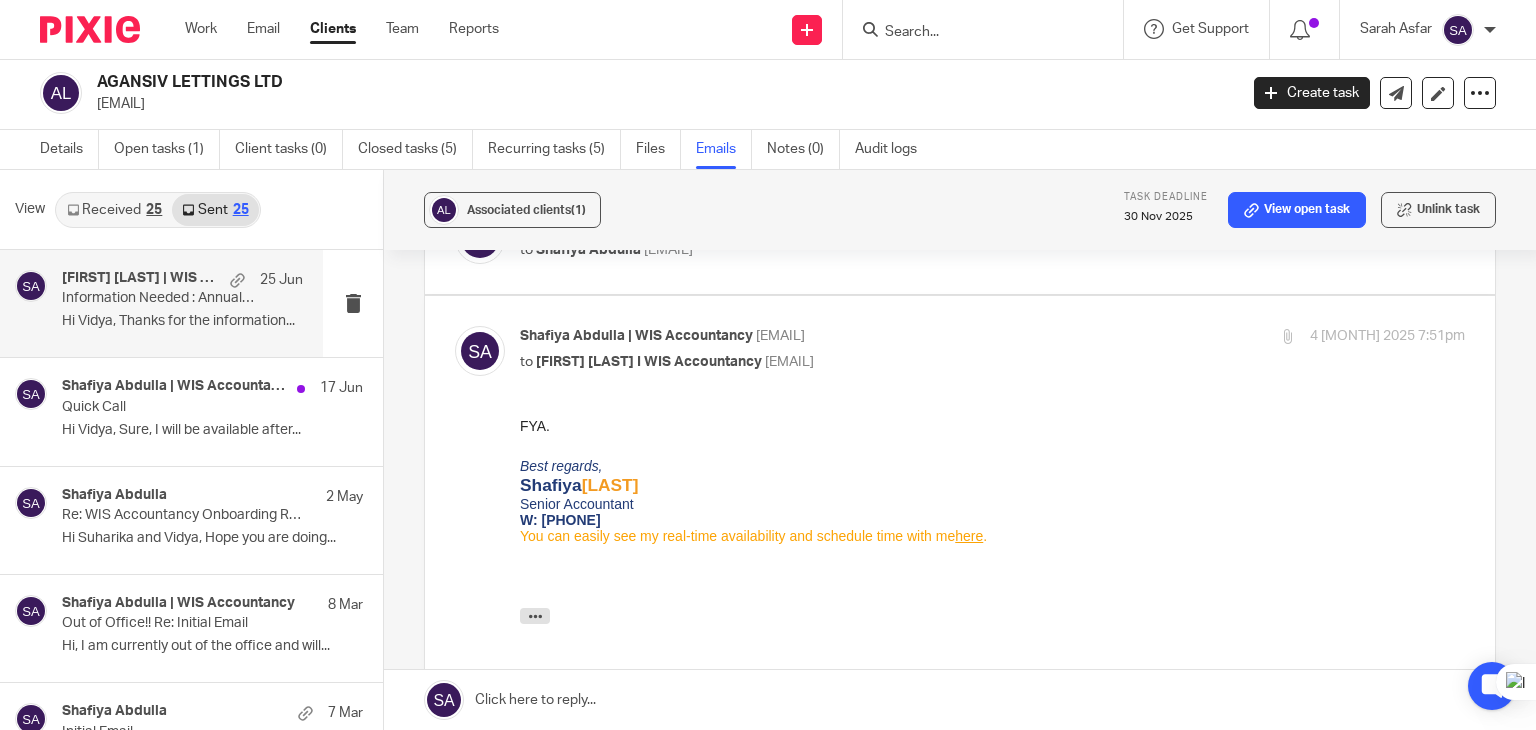 scroll, scrollTop: 0, scrollLeft: 0, axis: both 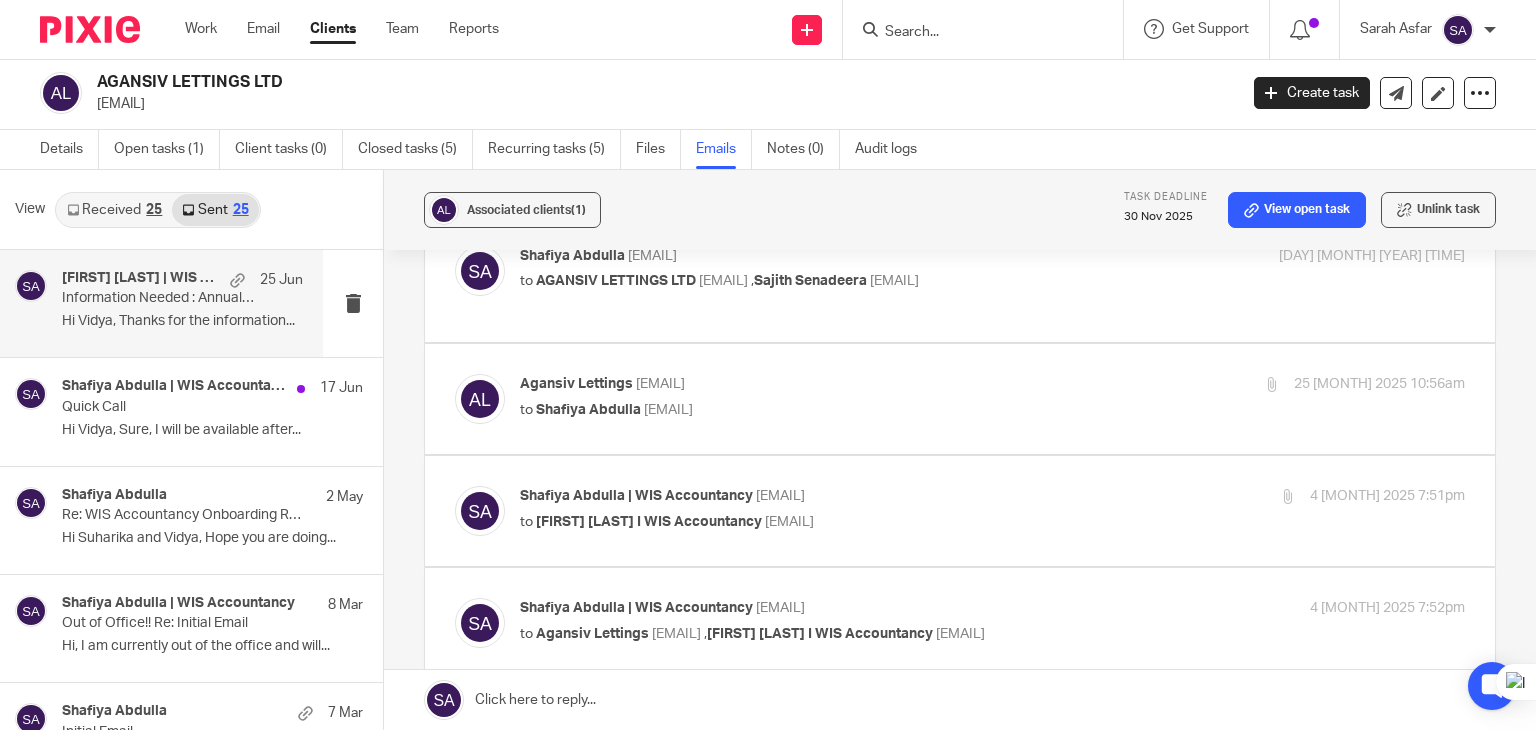click at bounding box center [480, 511] 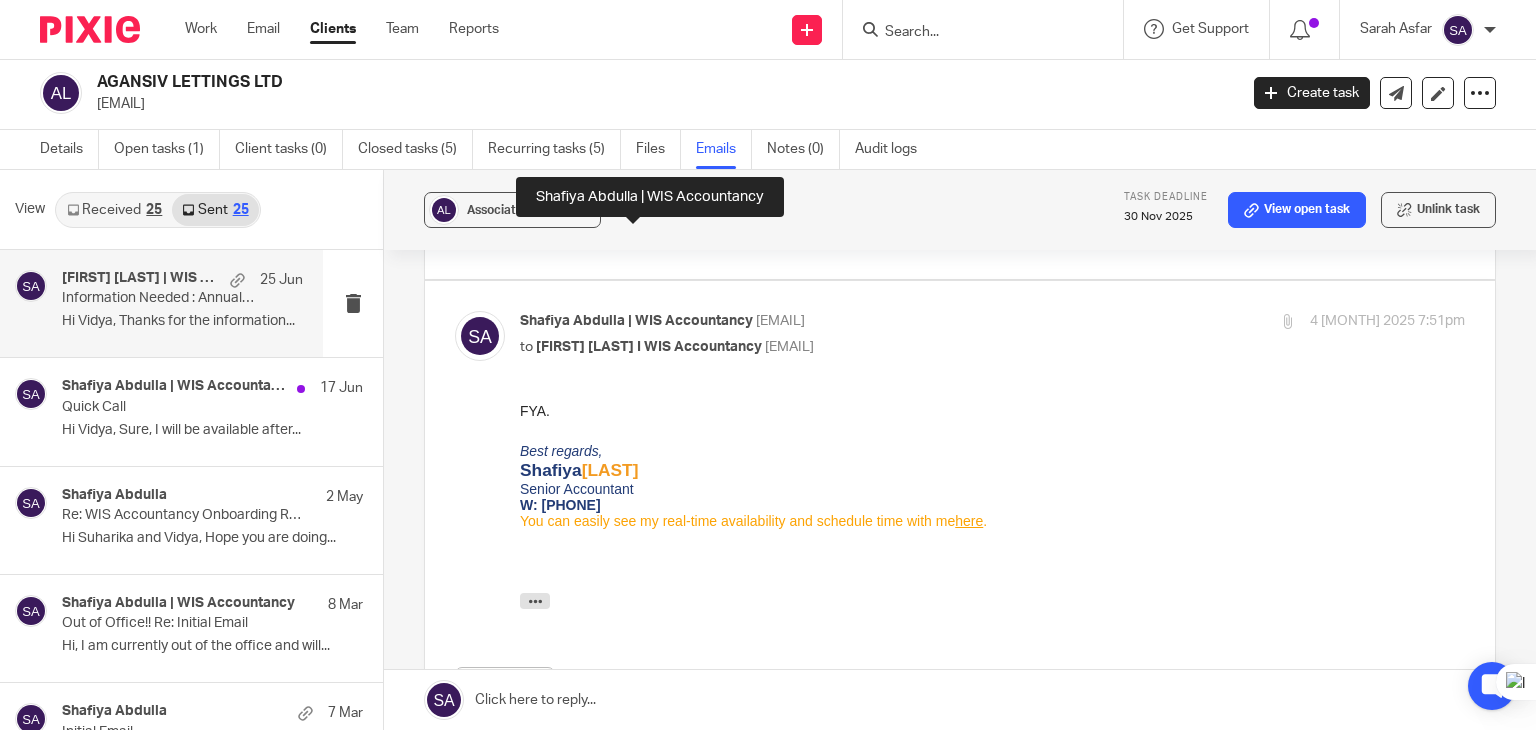 scroll, scrollTop: 540, scrollLeft: 0, axis: vertical 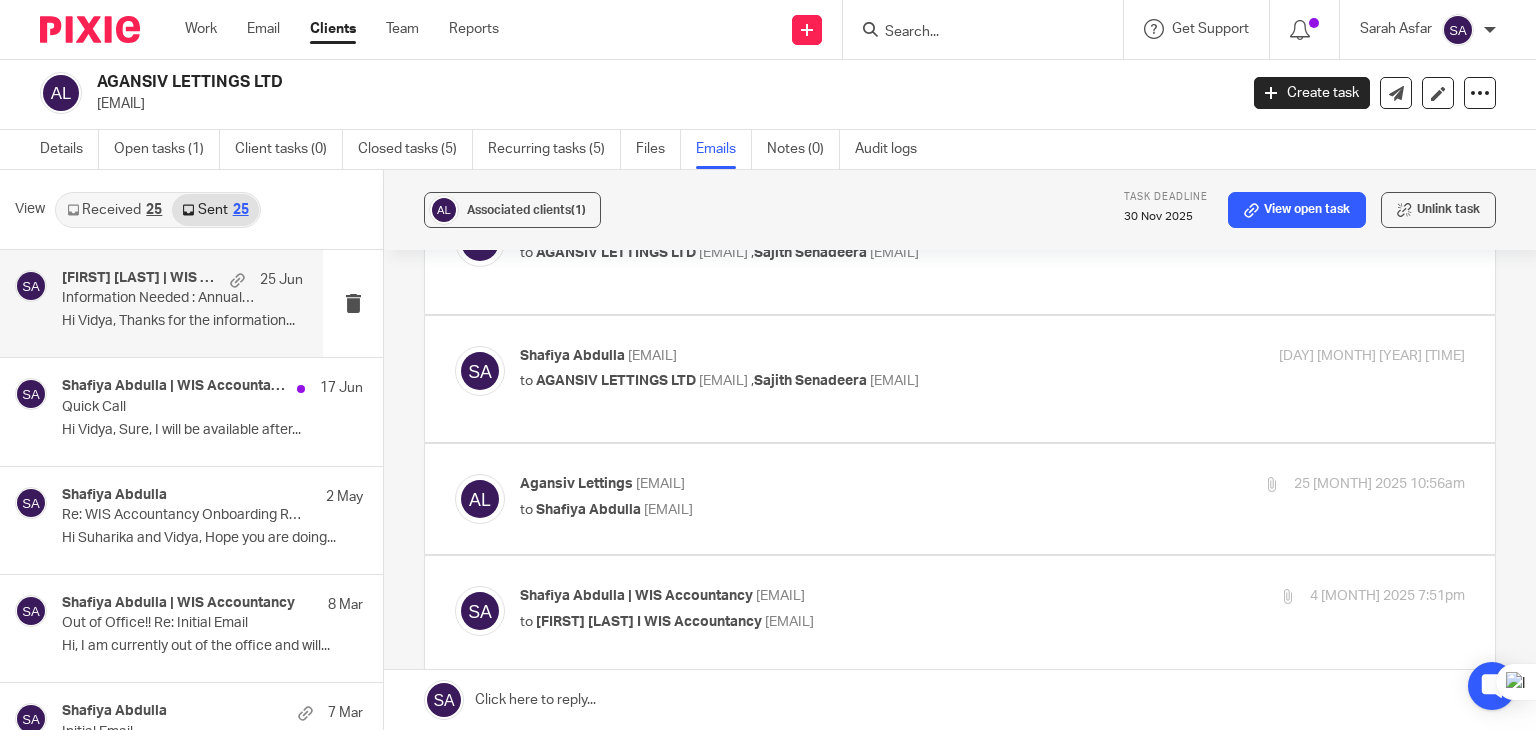 click at bounding box center (480, 499) 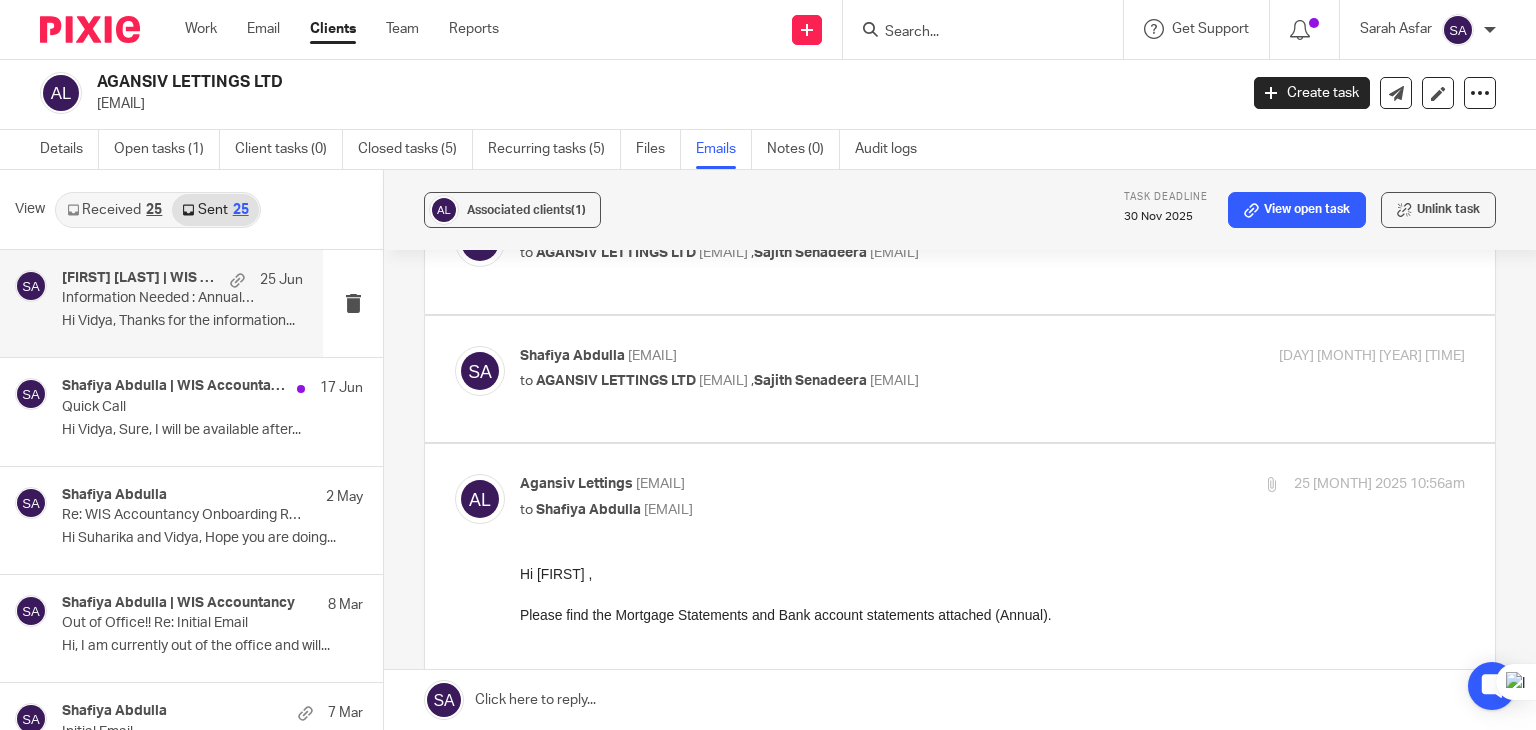 scroll, scrollTop: 0, scrollLeft: 0, axis: both 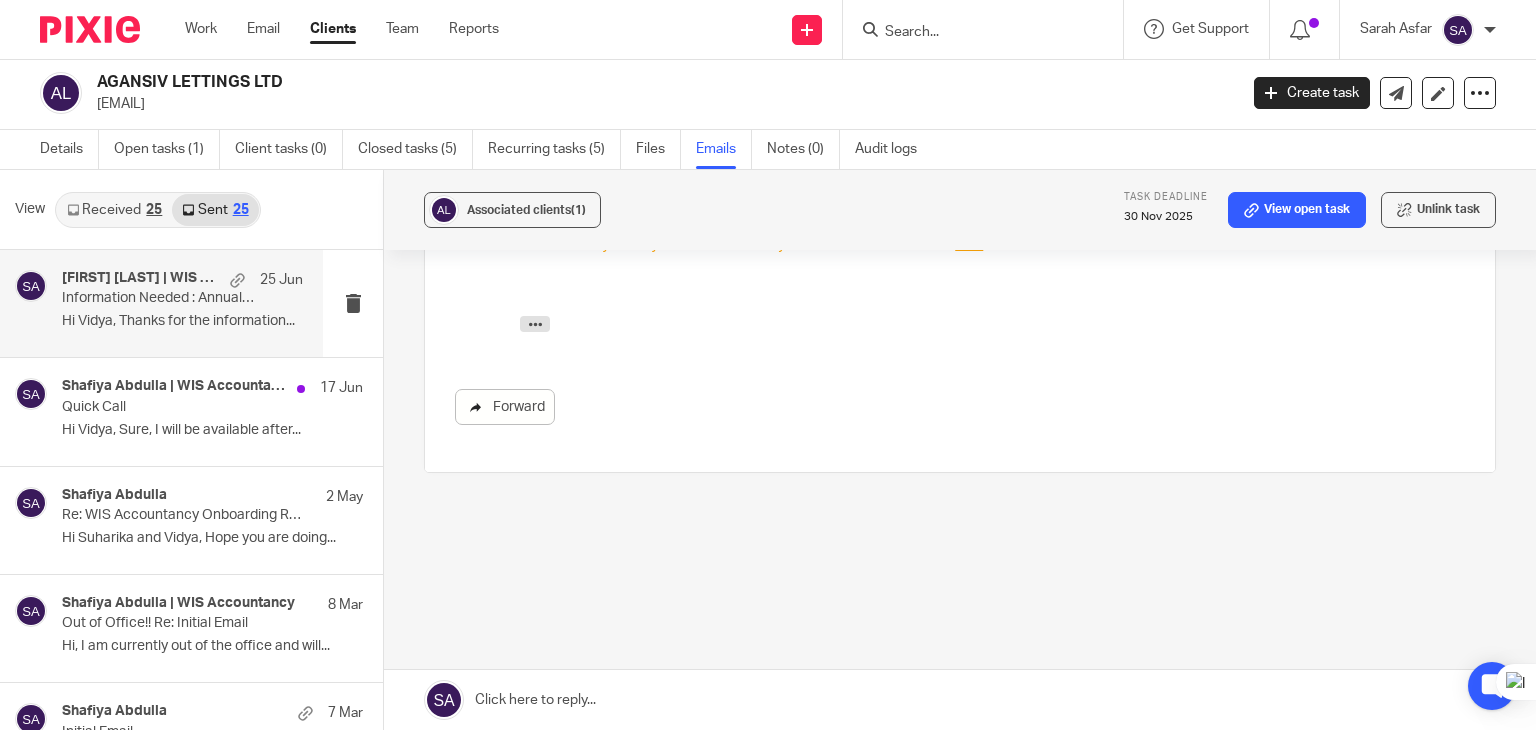 click on "Forward" at bounding box center [505, 407] 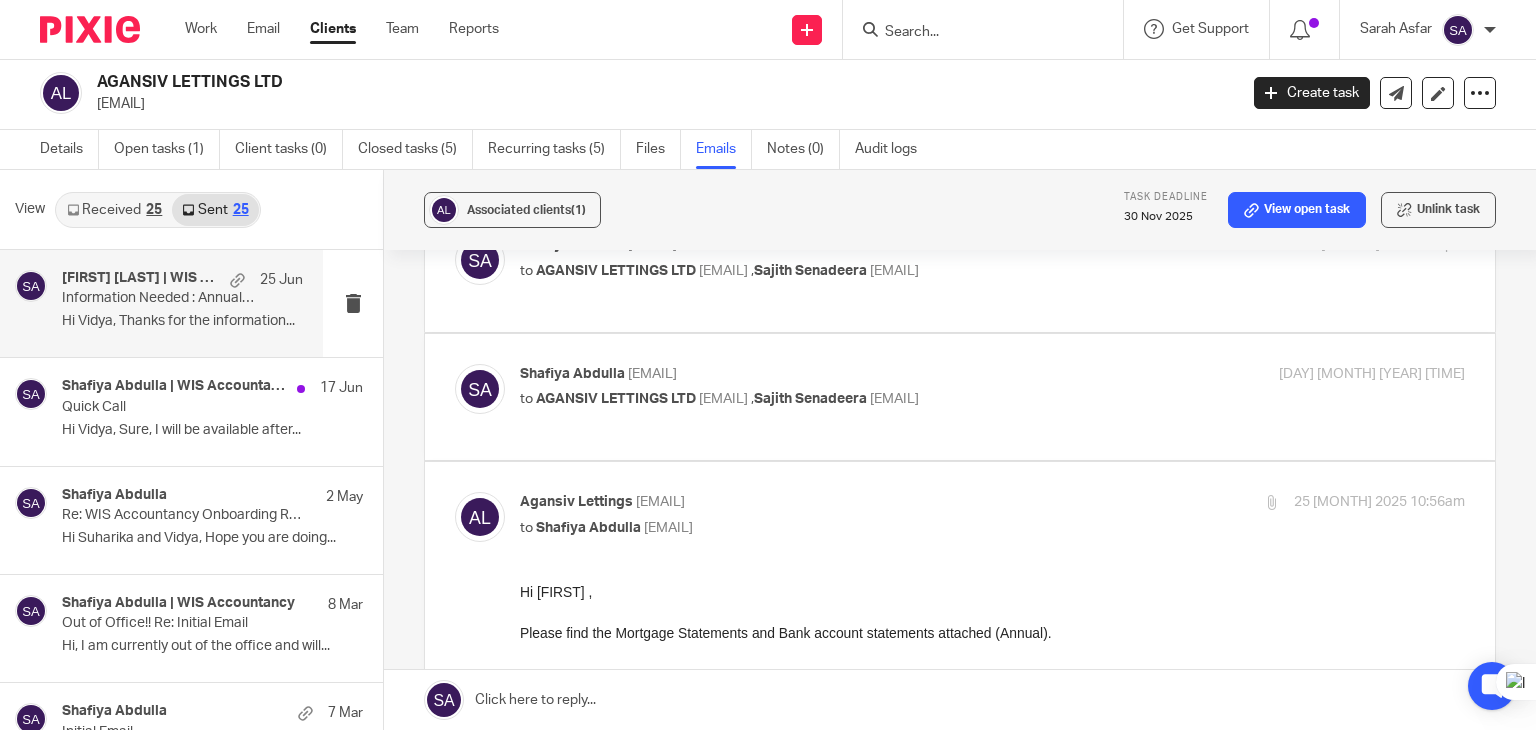 scroll, scrollTop: 0, scrollLeft: 0, axis: both 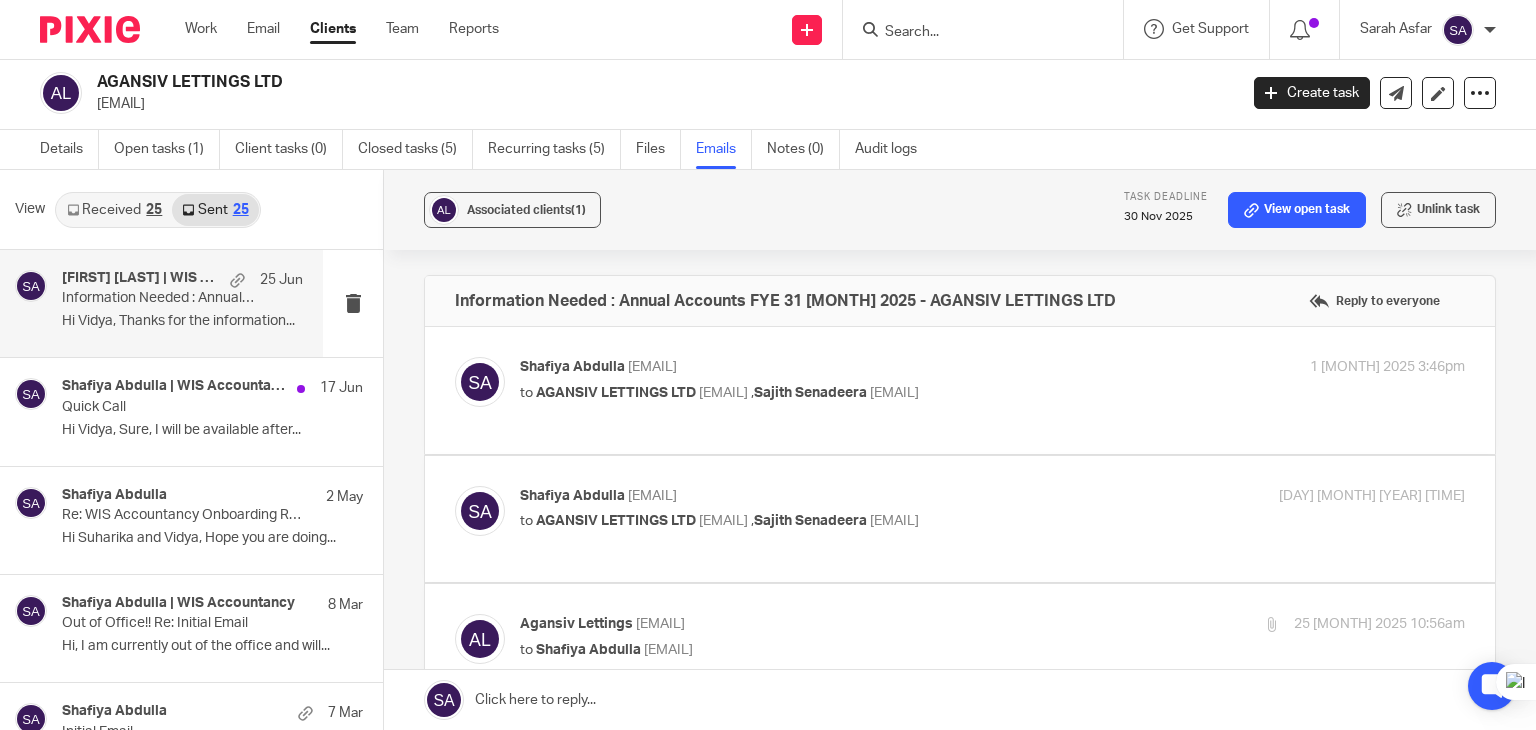 click at bounding box center (989, 29) 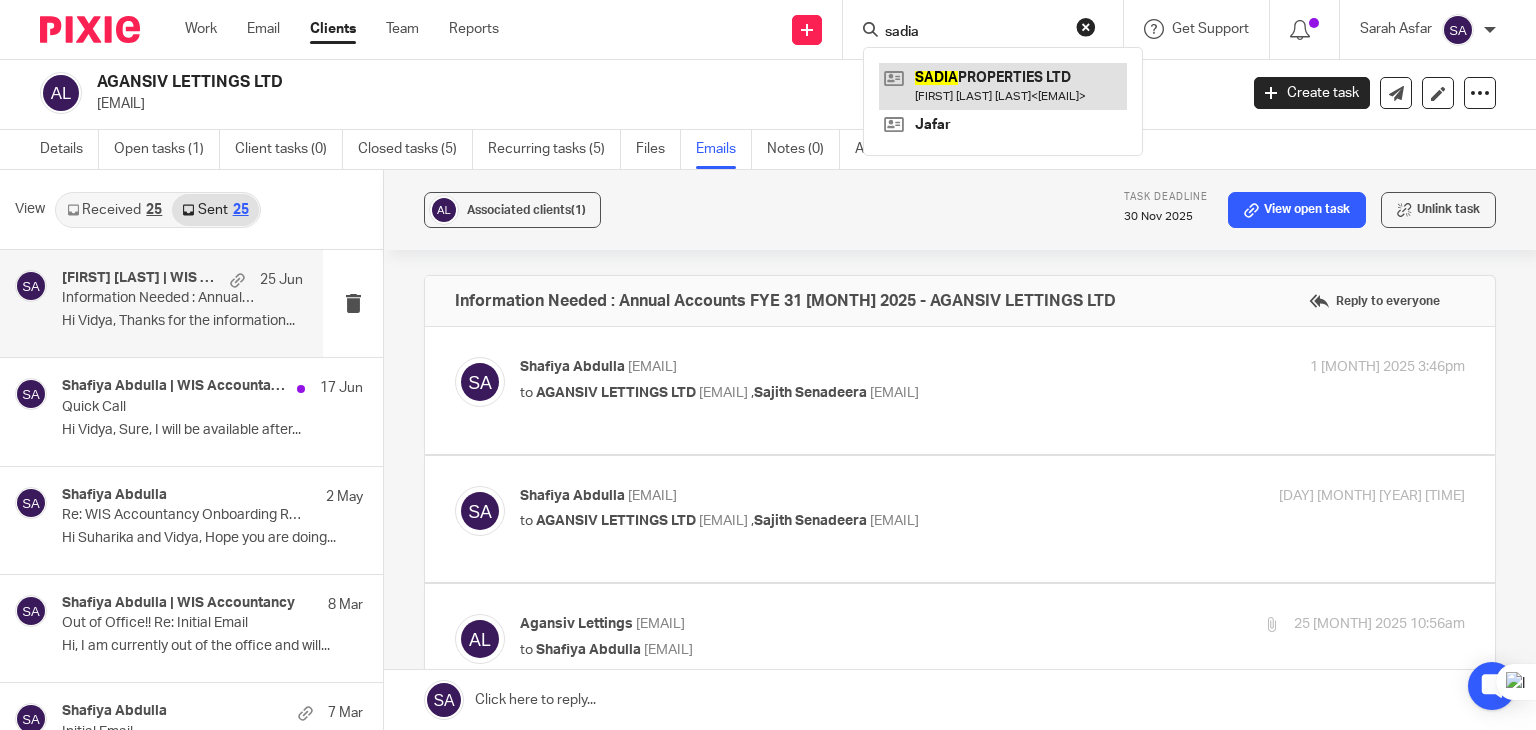 type on "sadia" 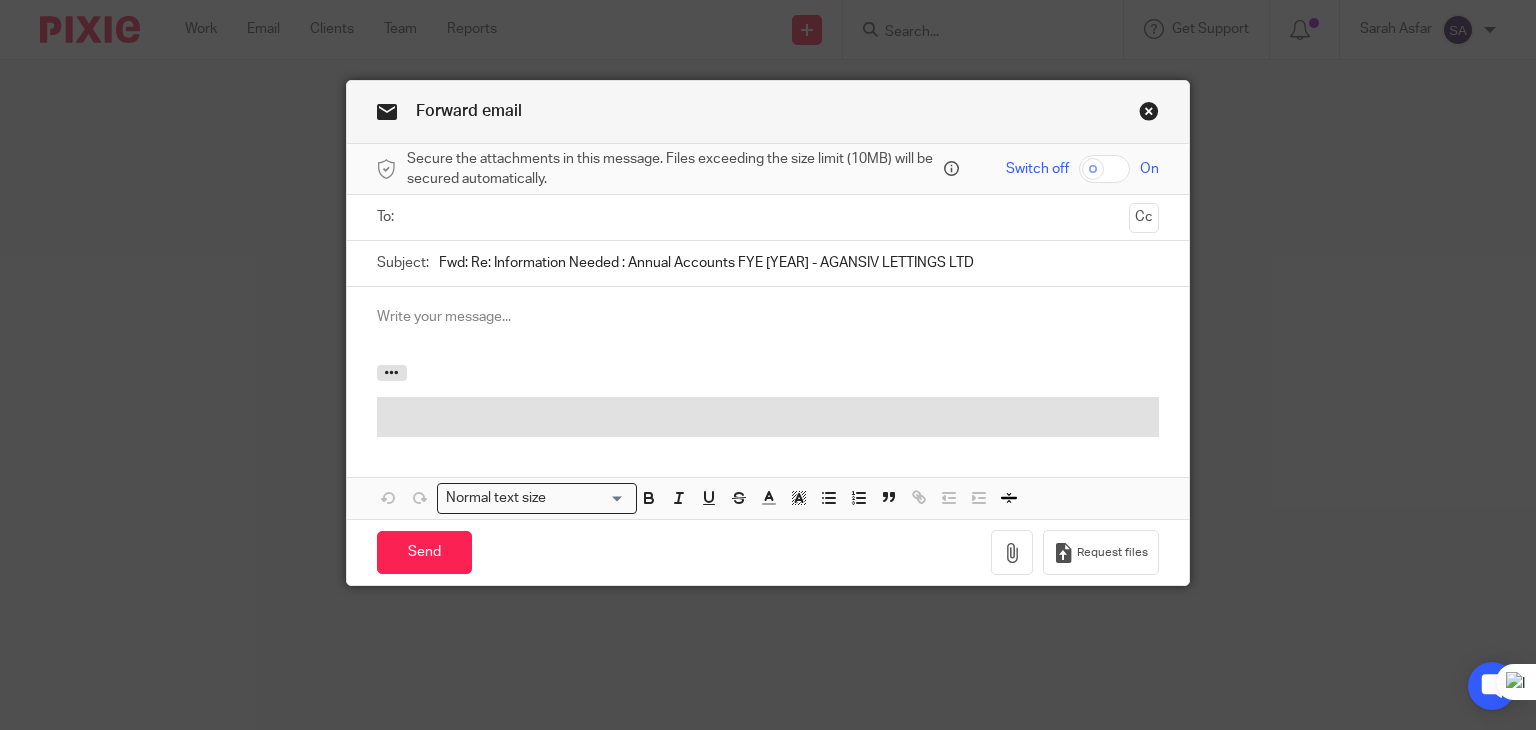 scroll, scrollTop: 0, scrollLeft: 0, axis: both 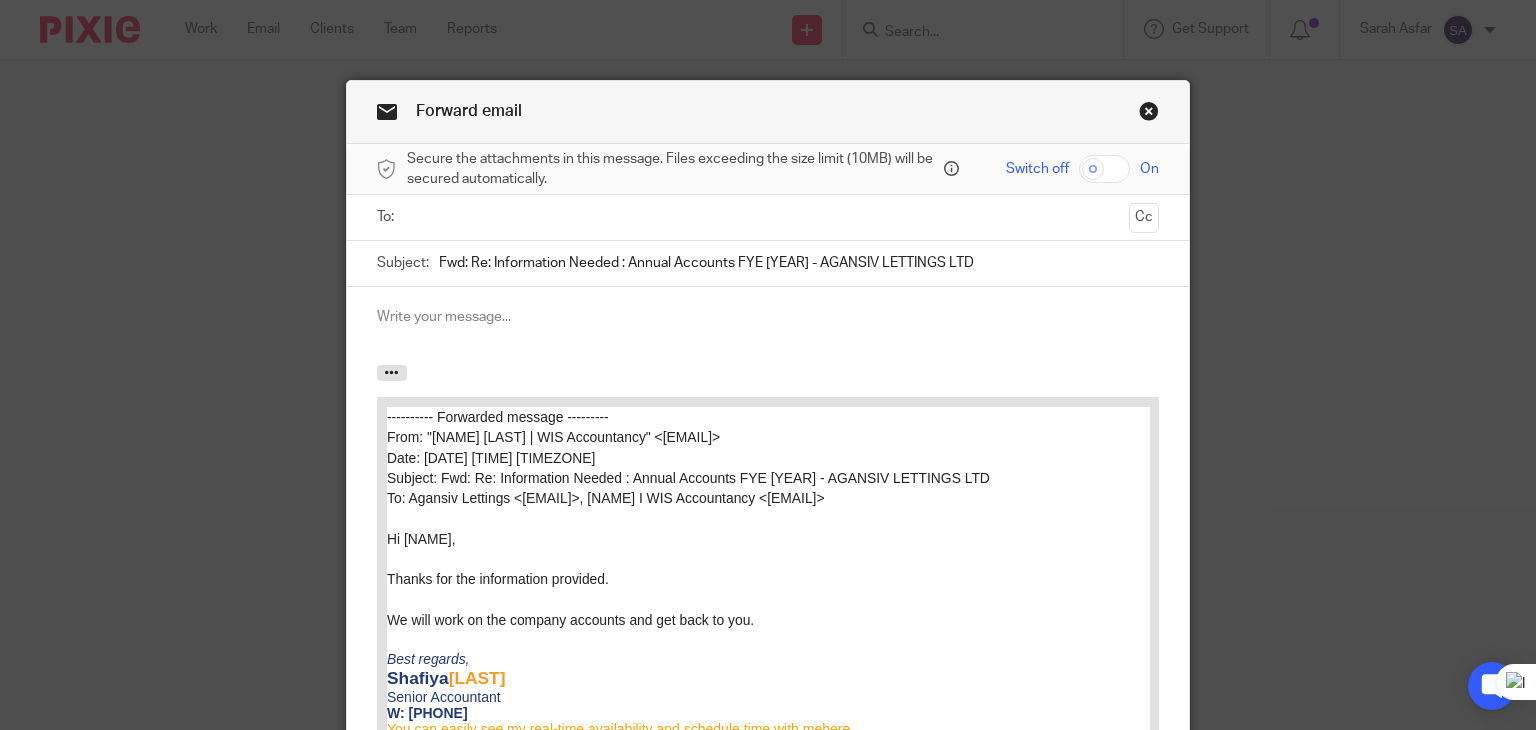 click at bounding box center [392, 373] 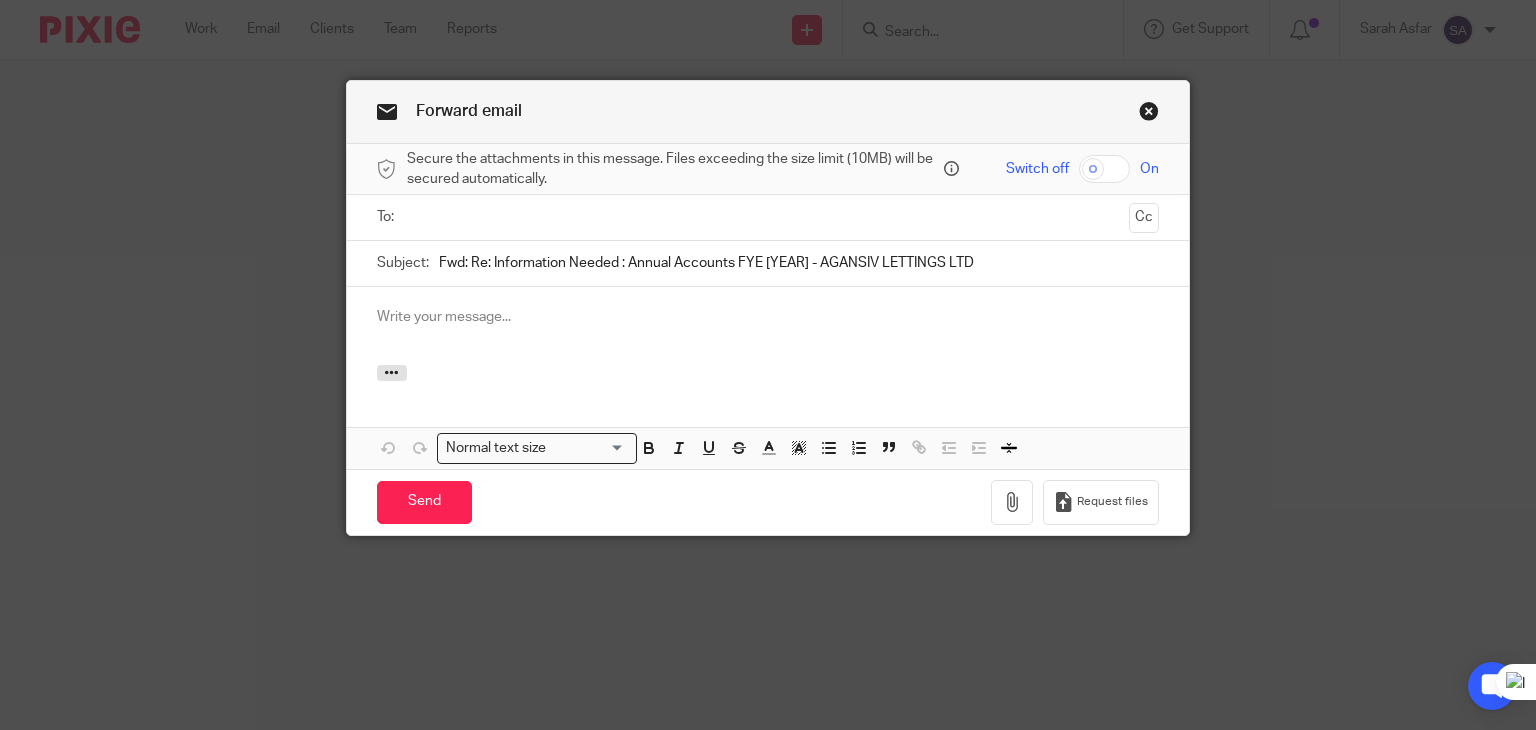 click at bounding box center (1149, 114) 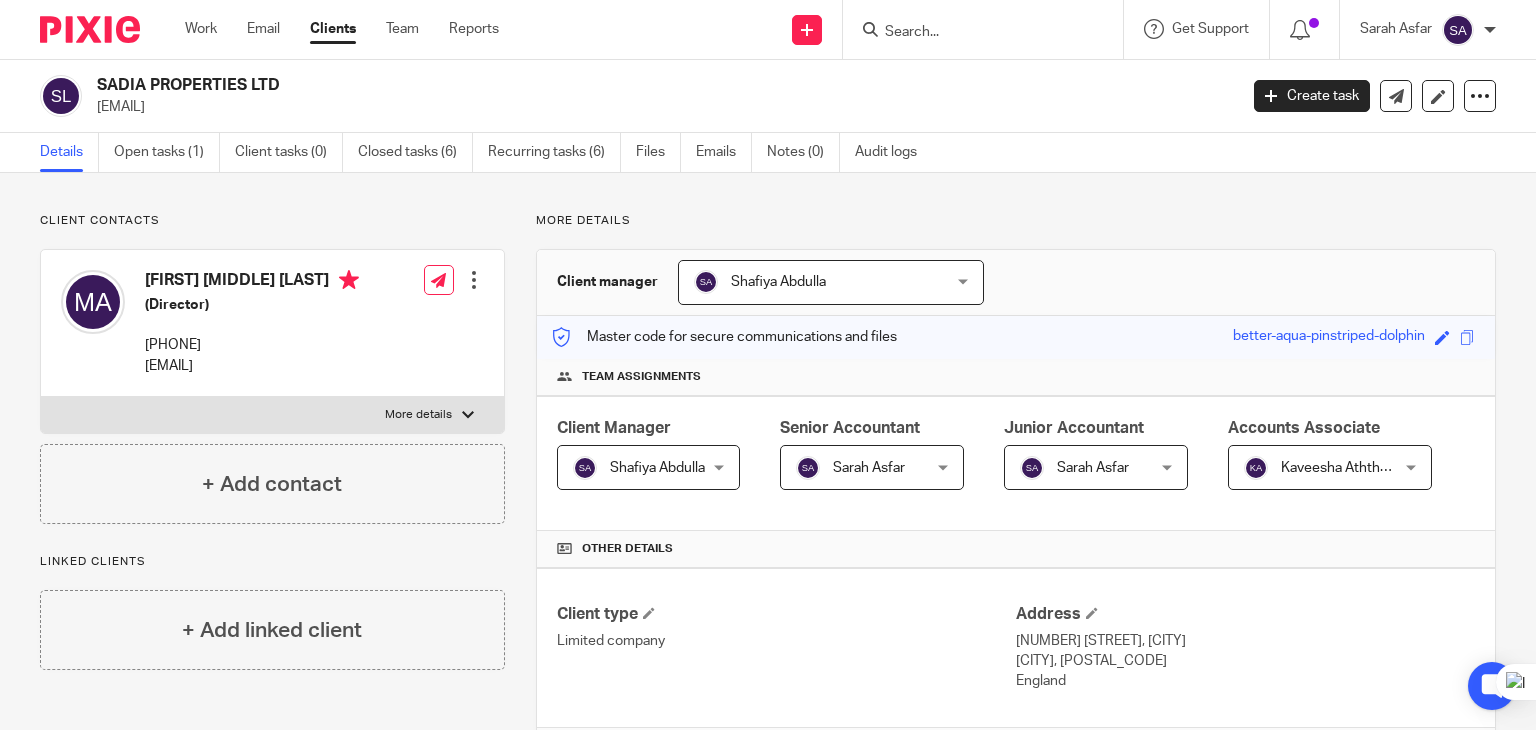 scroll, scrollTop: 0, scrollLeft: 0, axis: both 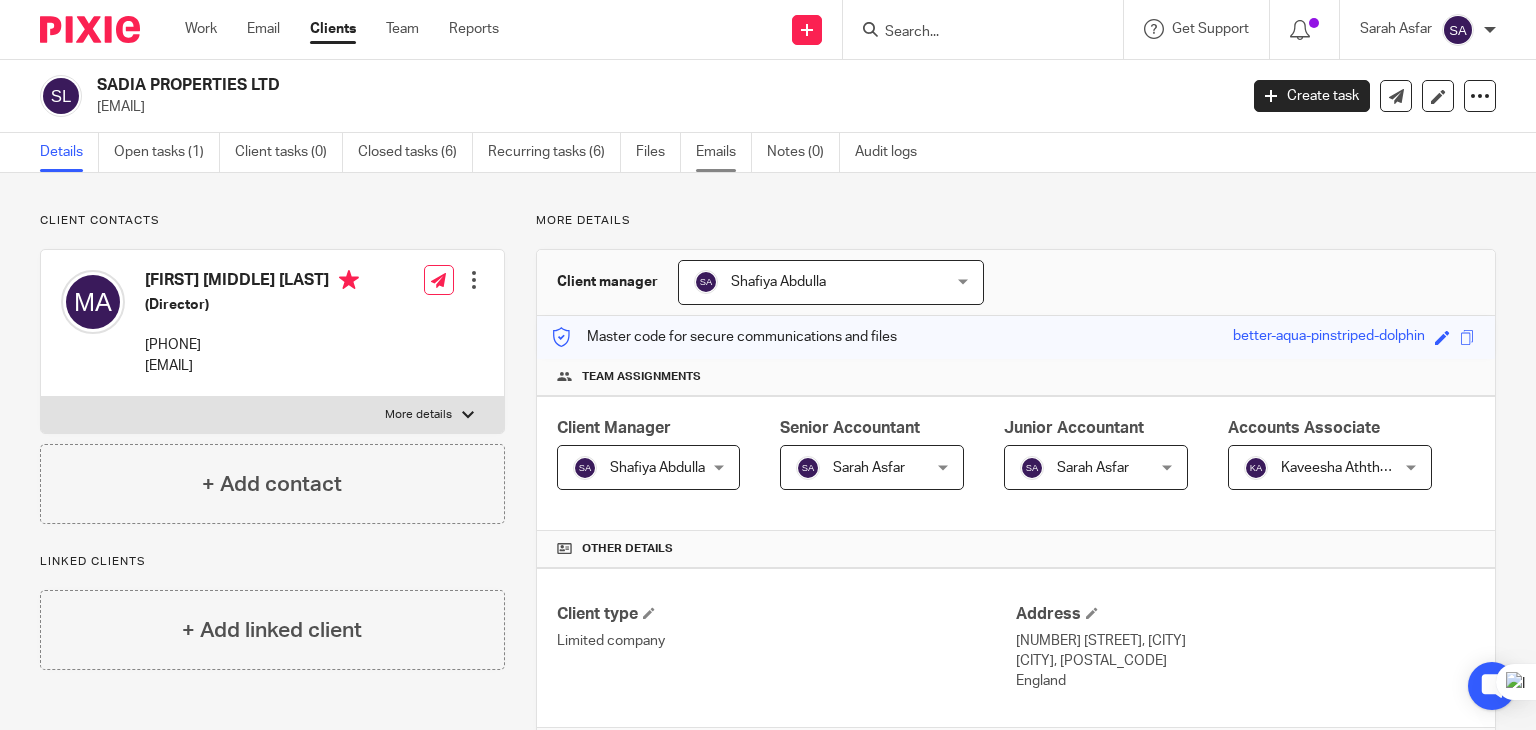 click on "Emails" at bounding box center [724, 152] 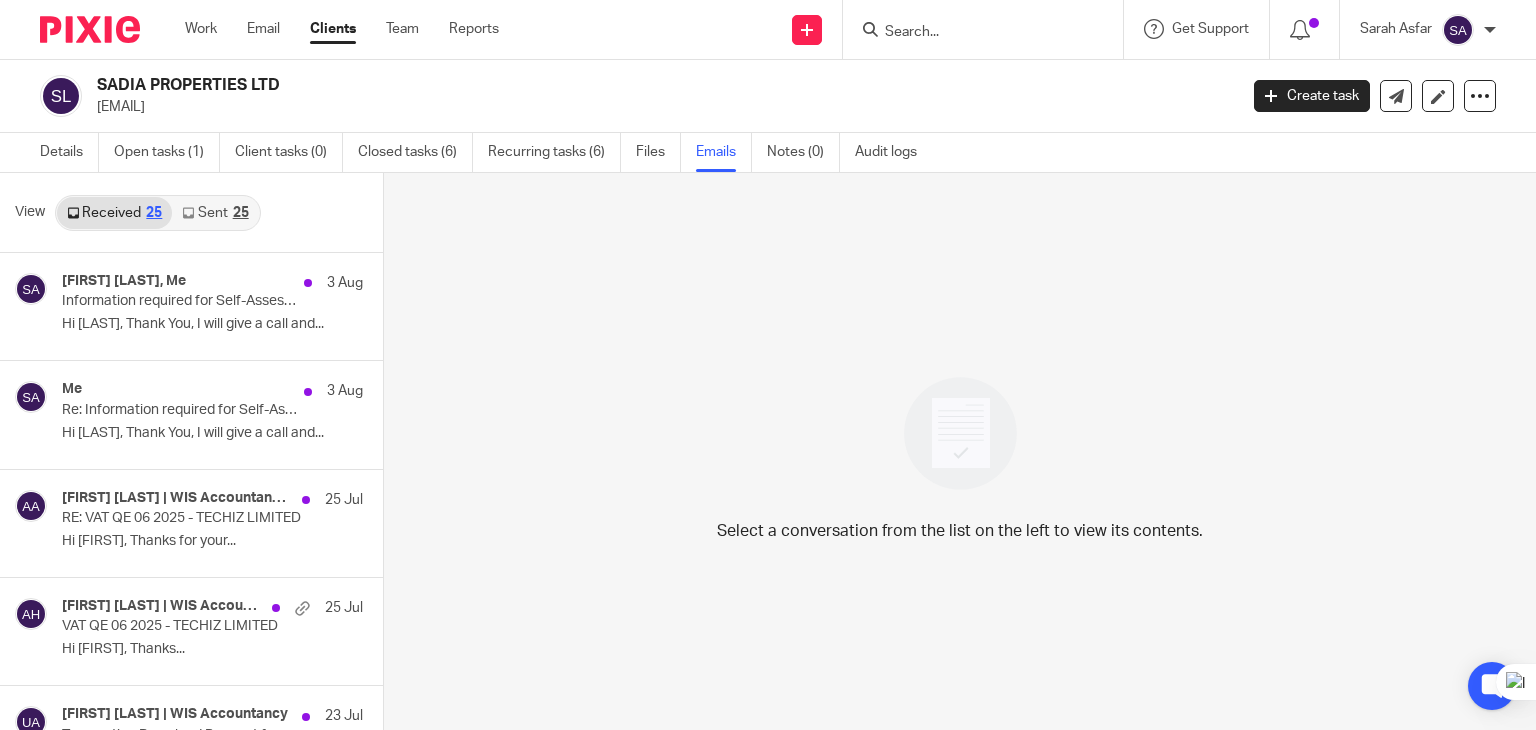 scroll, scrollTop: 0, scrollLeft: 0, axis: both 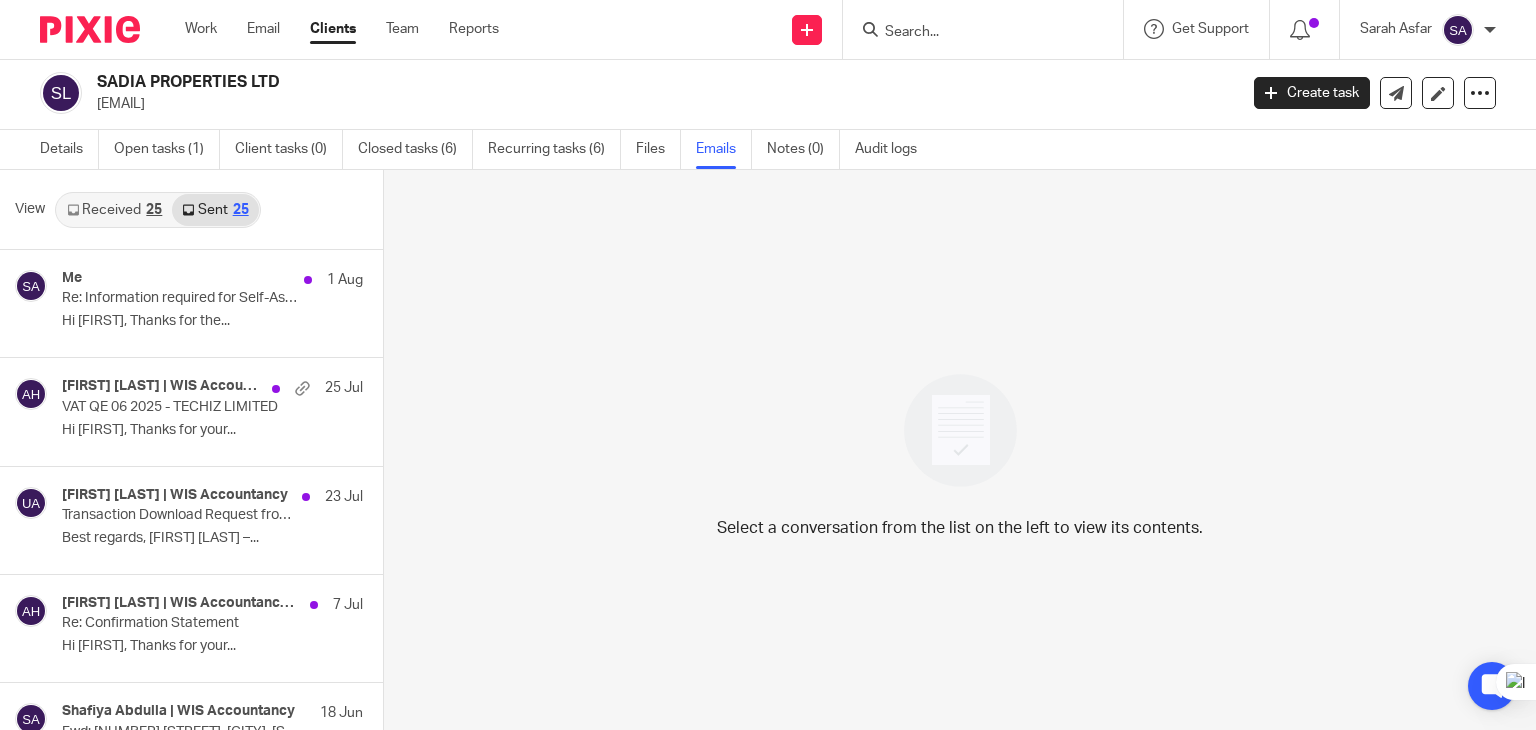click on "View
Received
25
Sent
25" at bounding box center (191, 210) 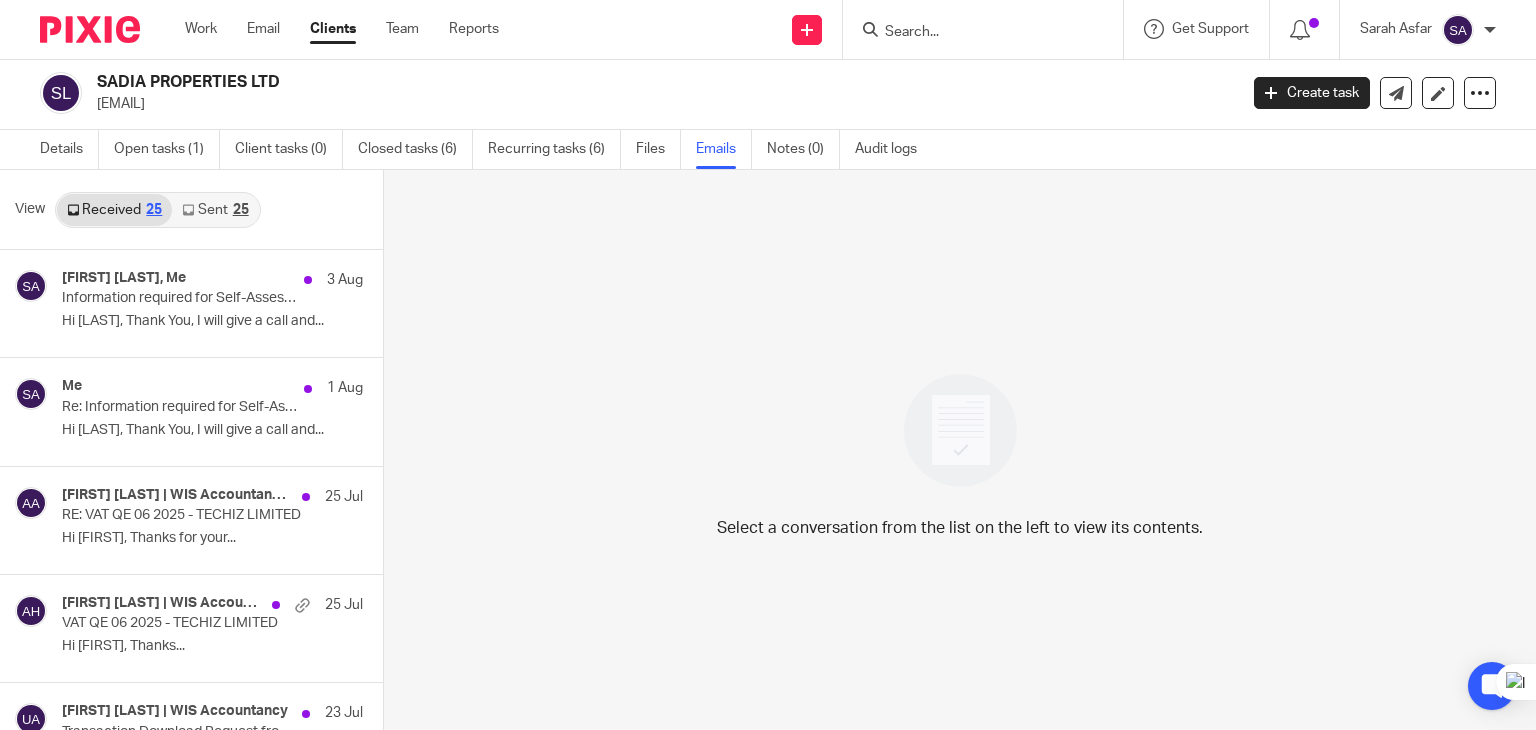 click on "View
Received
25
Sent
25" at bounding box center [191, 210] 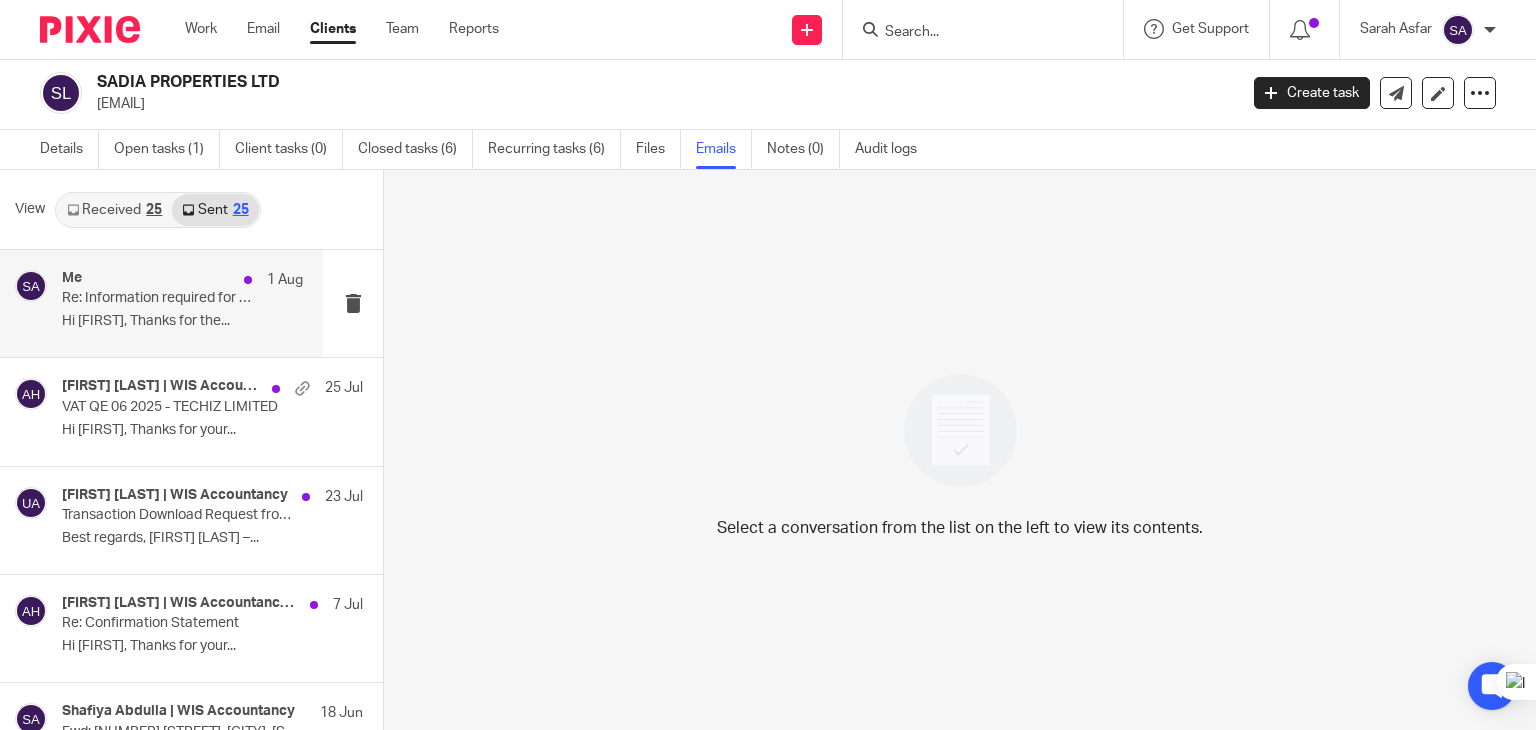 click on "Re: Information required for Self-Assessment return 2024/25 – Mohammed Mustaqeem (TECHIZ LIMITED)" at bounding box center [158, 298] 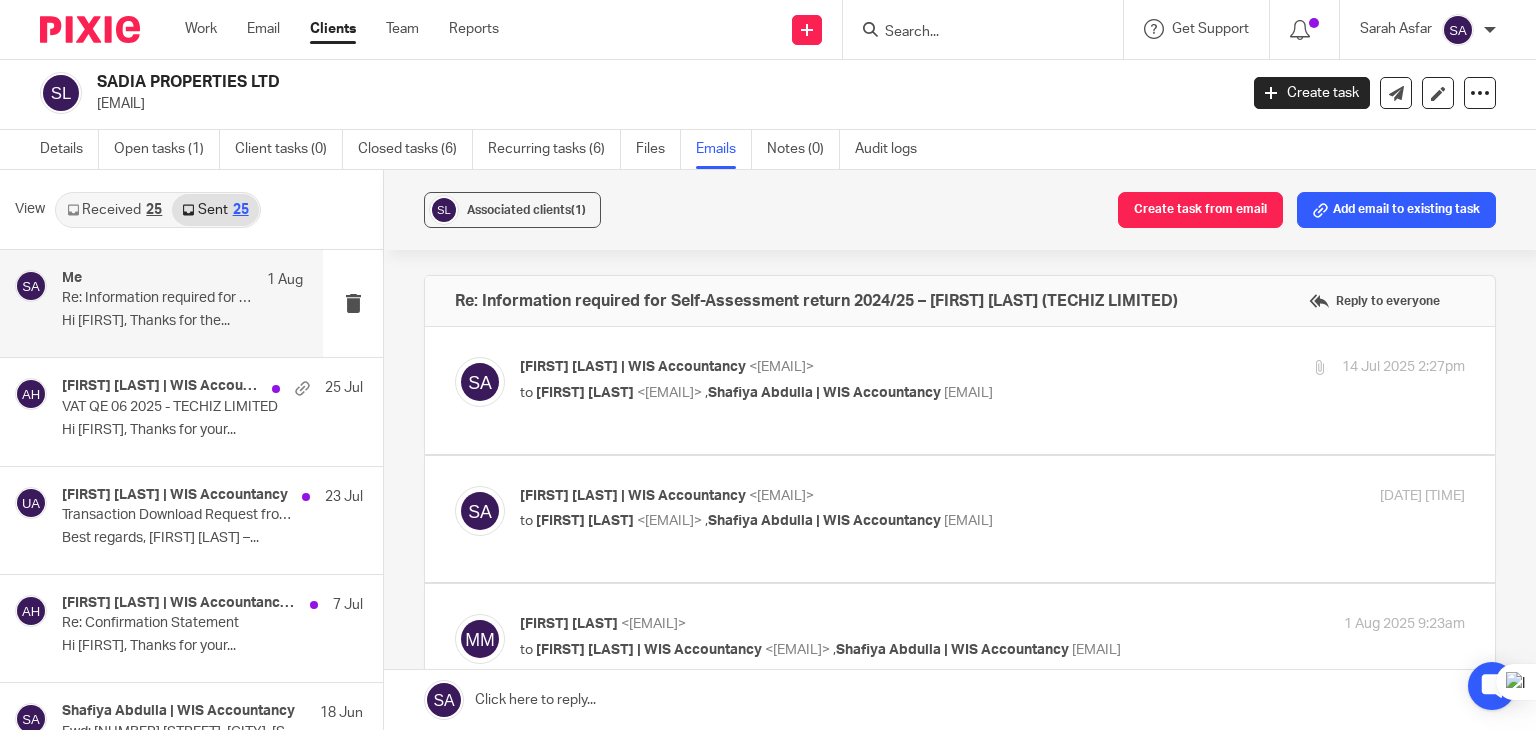 scroll, scrollTop: 0, scrollLeft: 0, axis: both 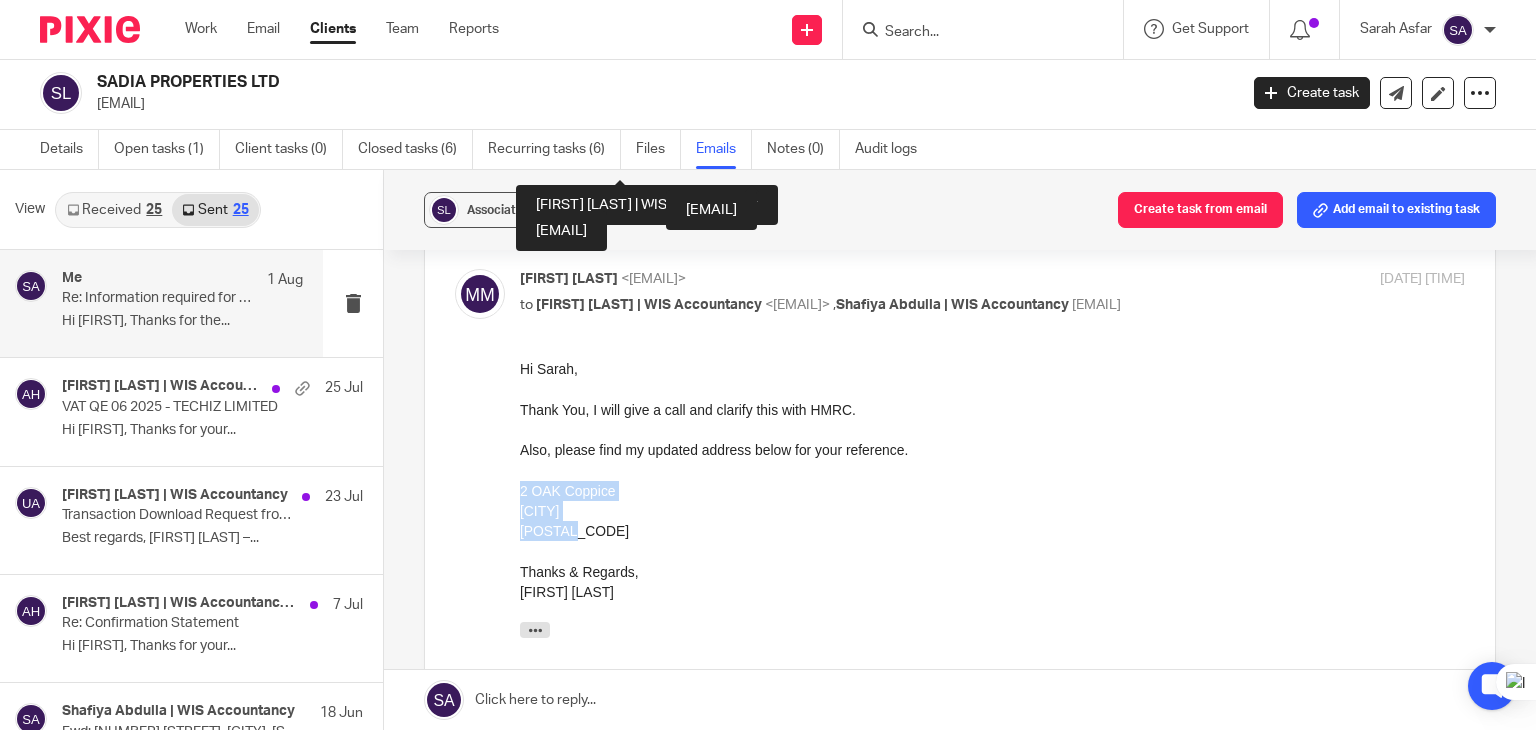 drag, startPoint x: 589, startPoint y: 526, endPoint x: 1031, endPoint y: 860, distance: 554.0036 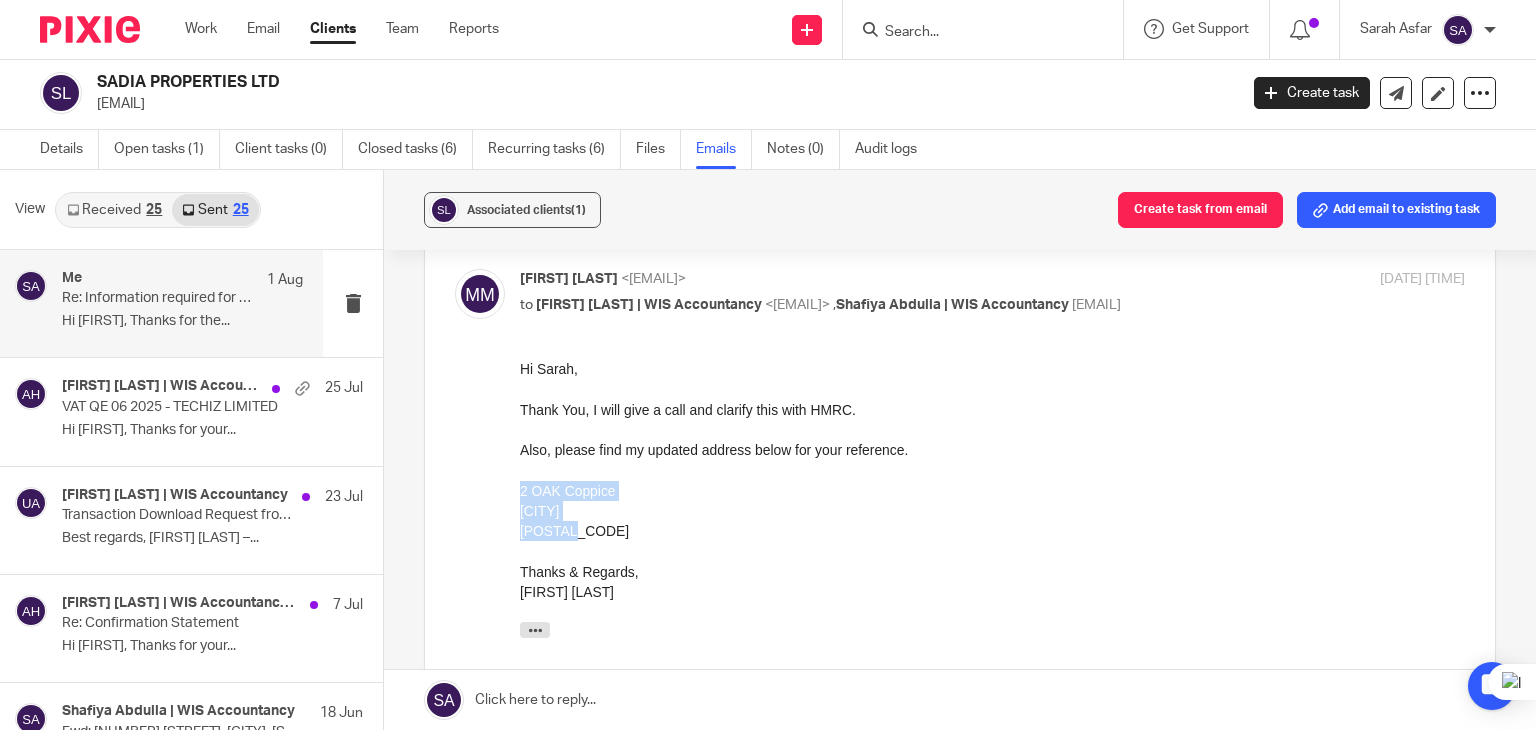 click on "Bolton" at bounding box center (992, 510) 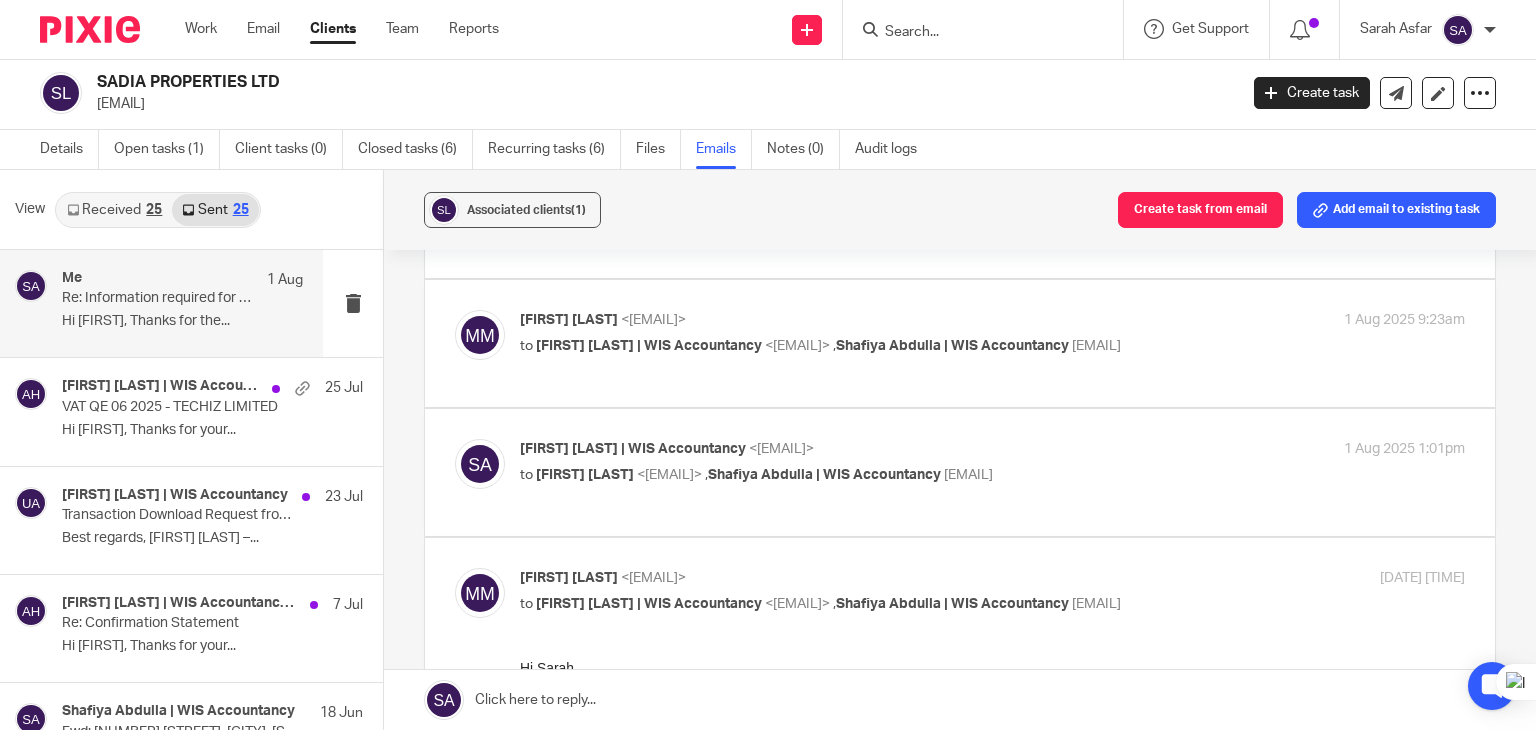 scroll, scrollTop: 303, scrollLeft: 0, axis: vertical 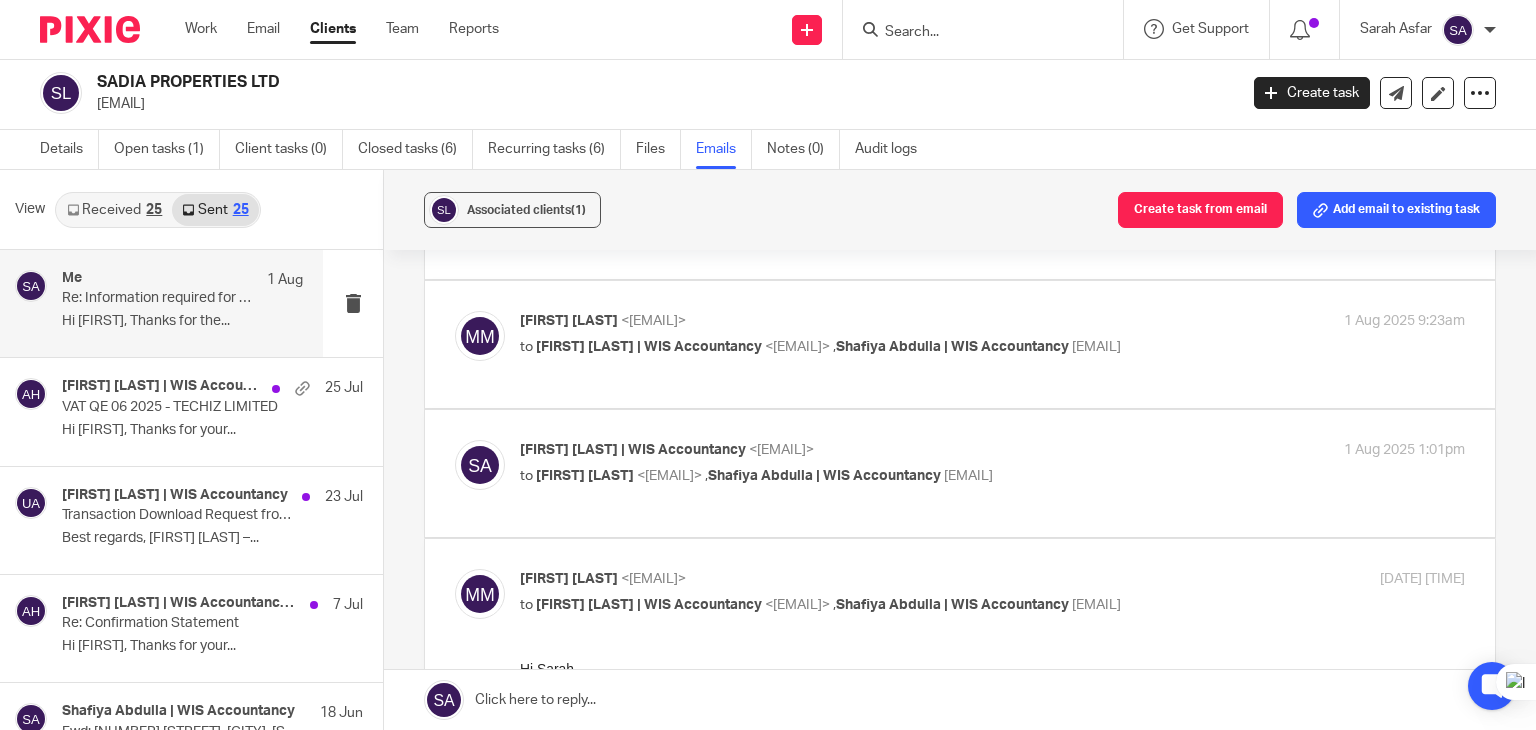 click on "Sarah Asfar | WIS Accountancy
<sarah@wis-accountancy.co.uk>   to
Mohammed Mustaq
<mmustaq27@gmail.com>   ,
Shafiya Abdulla | WIS Accountancy
<shafiya.abdulla@wis-accountancy.co.uk>       1 Aug 2025 1:01pm" at bounding box center (960, 465) 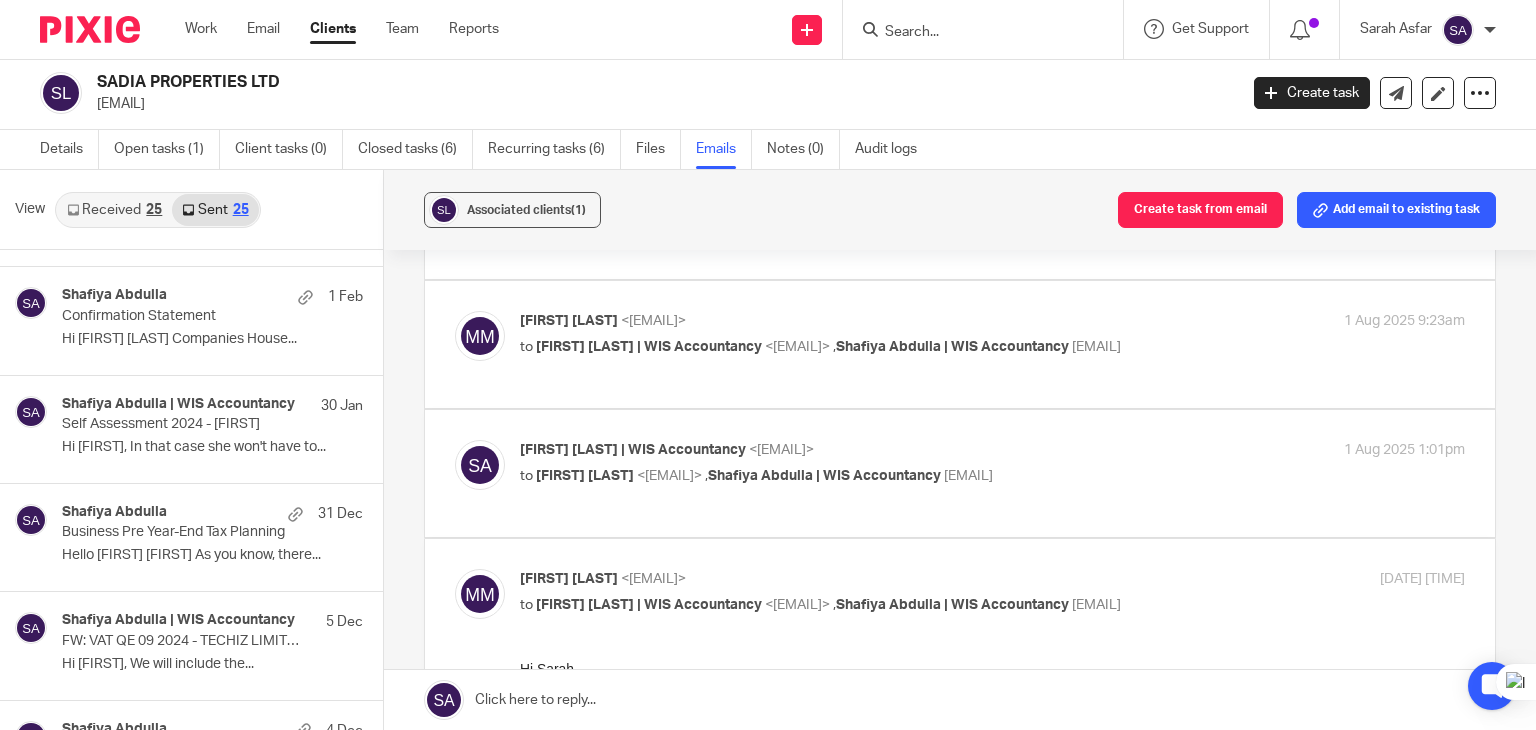 scroll, scrollTop: 1300, scrollLeft: 0, axis: vertical 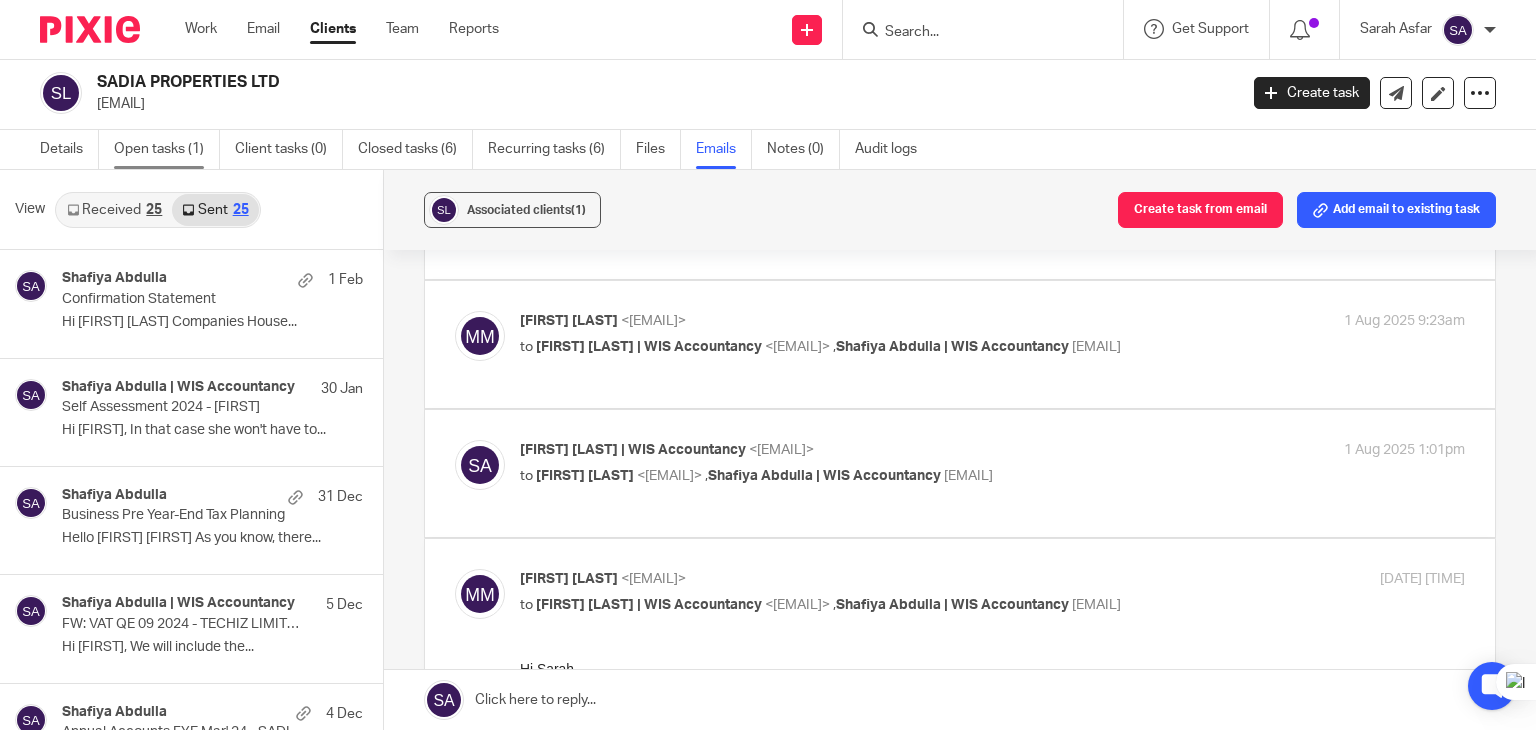 click on "Open tasks (1)" at bounding box center [167, 149] 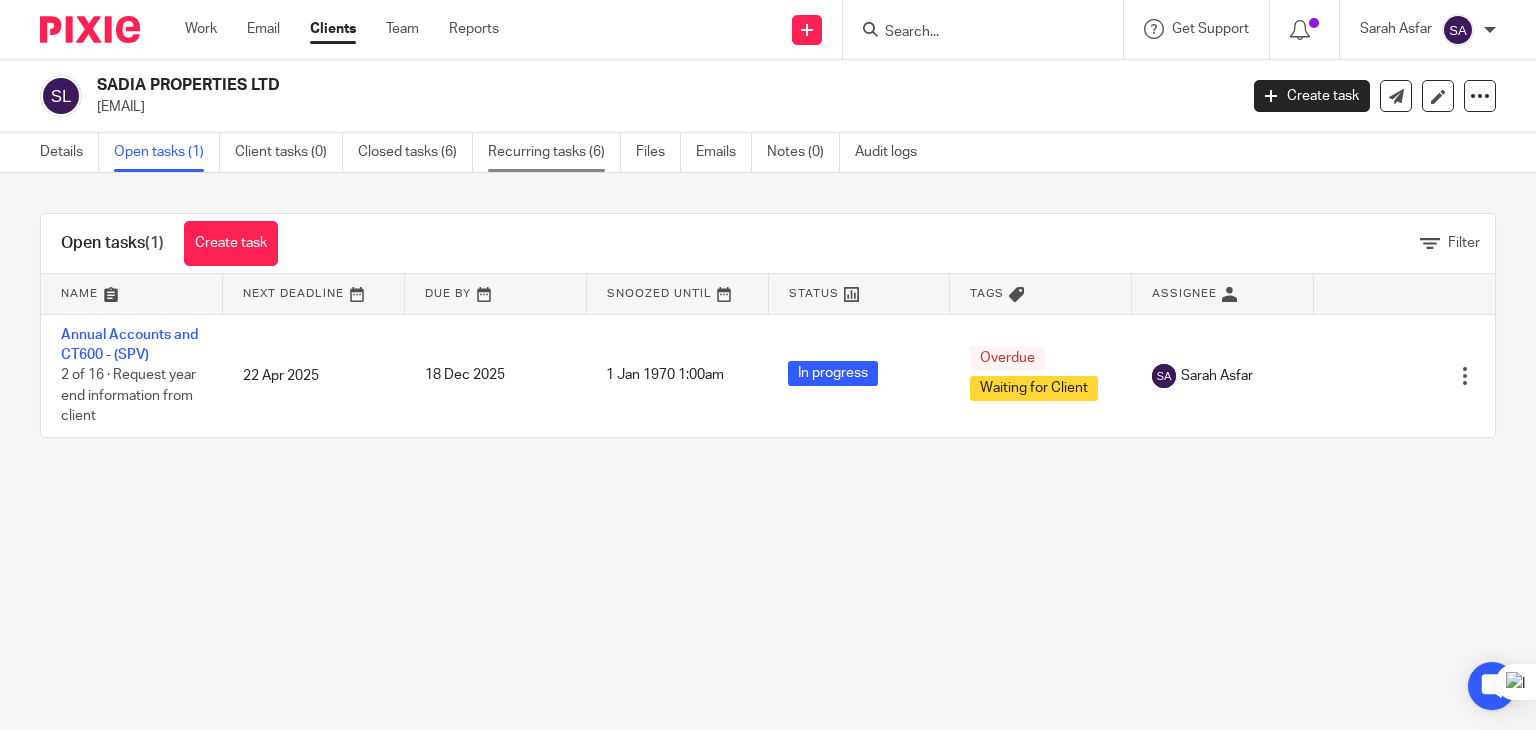 scroll, scrollTop: 0, scrollLeft: 0, axis: both 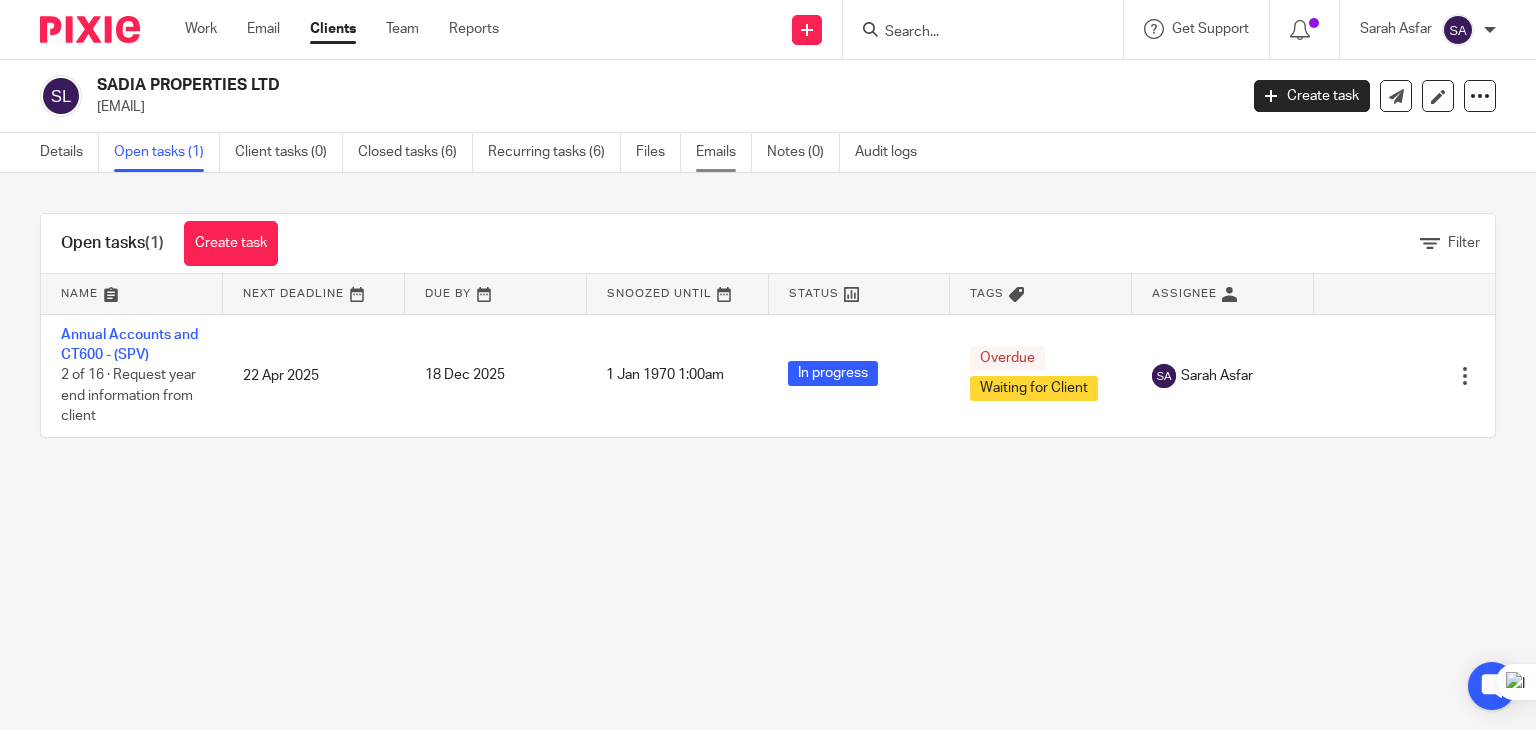 click on "Emails" at bounding box center (724, 152) 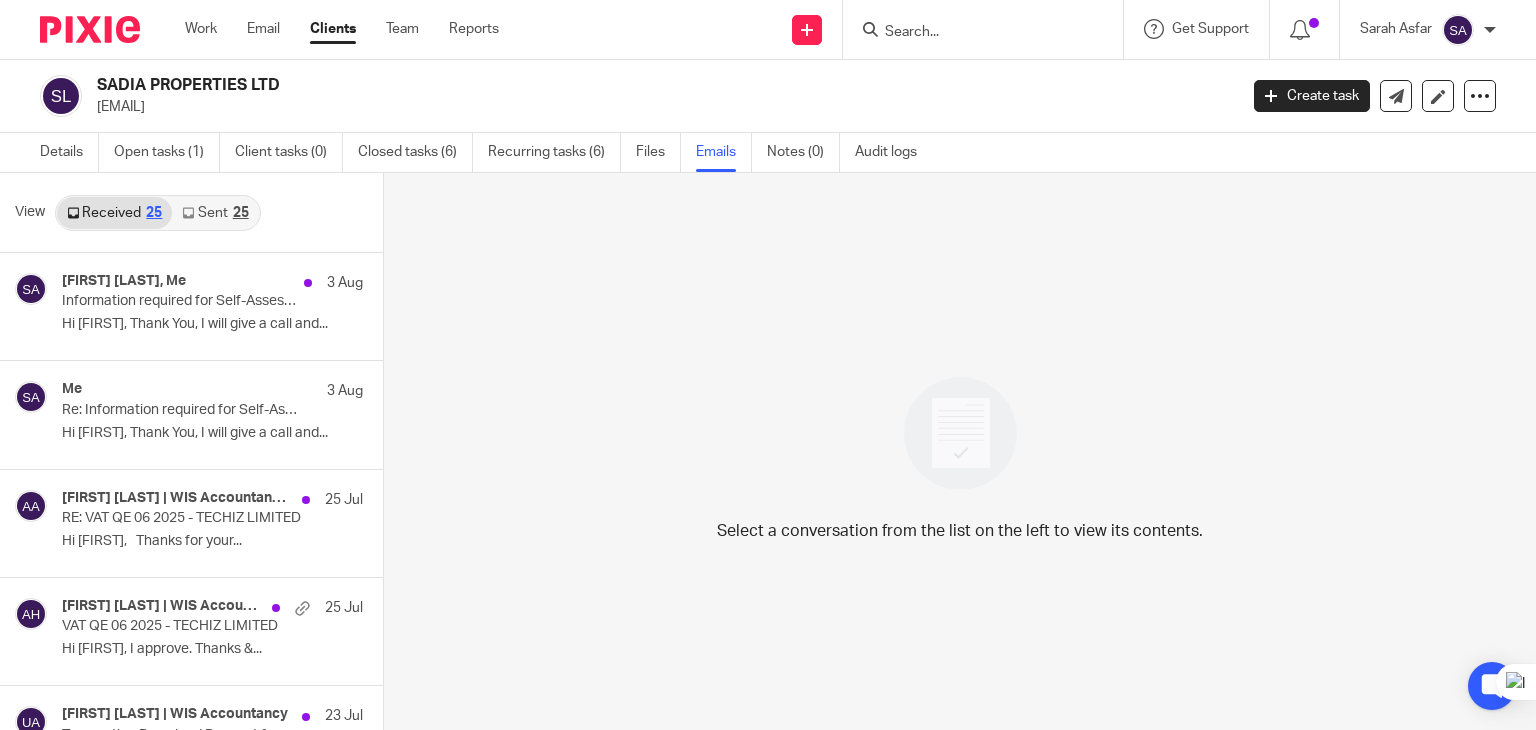 scroll, scrollTop: 0, scrollLeft: 0, axis: both 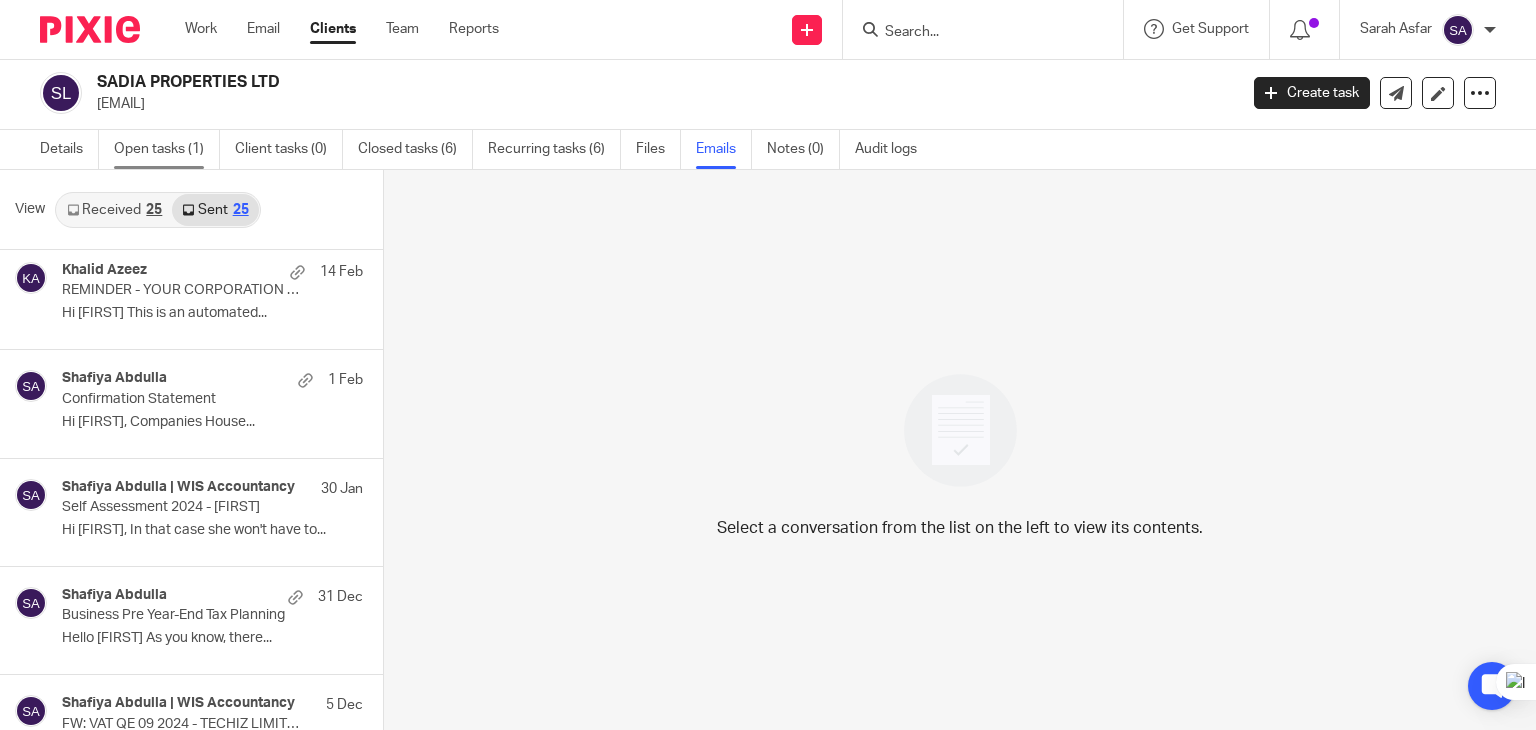 click on "Open tasks (1)" at bounding box center (167, 149) 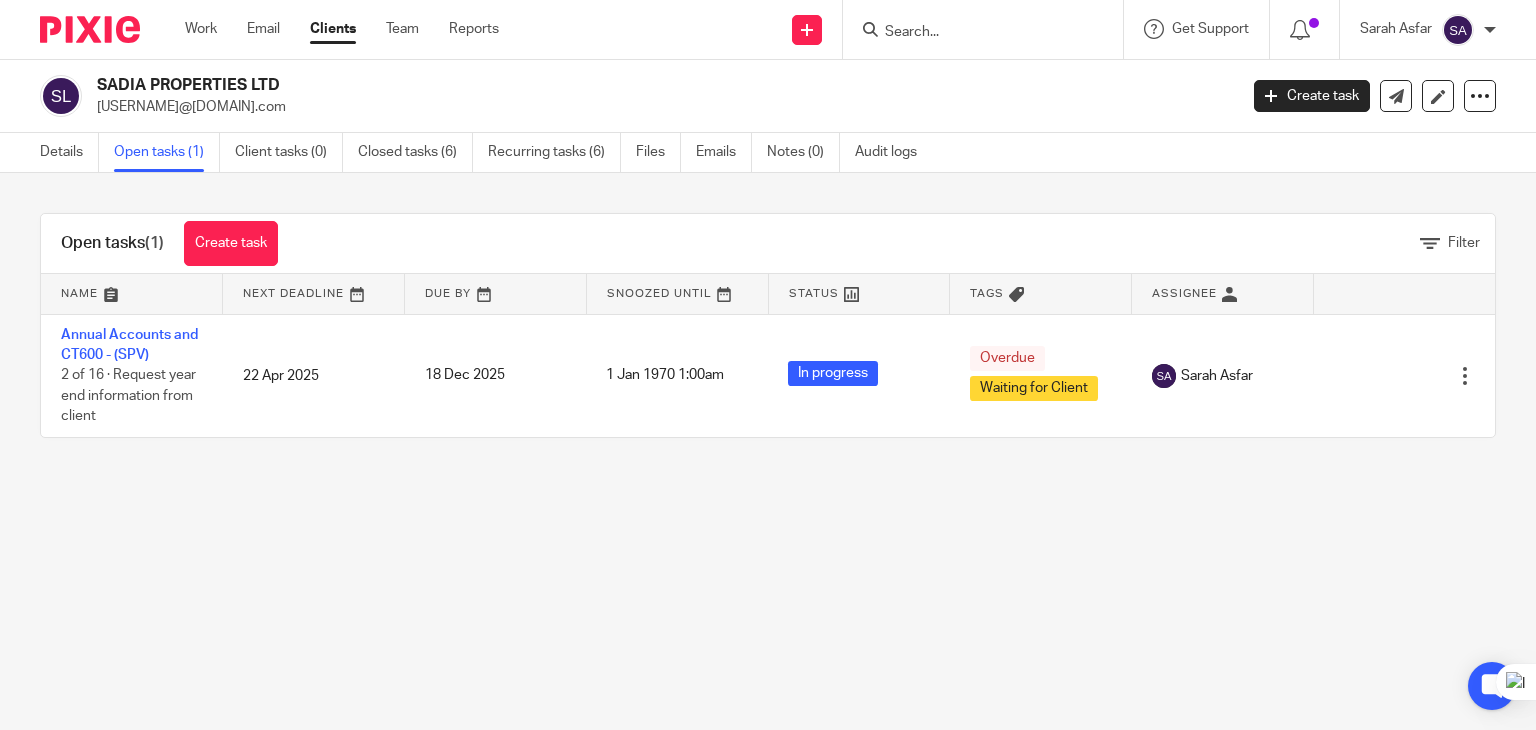 scroll, scrollTop: 0, scrollLeft: 0, axis: both 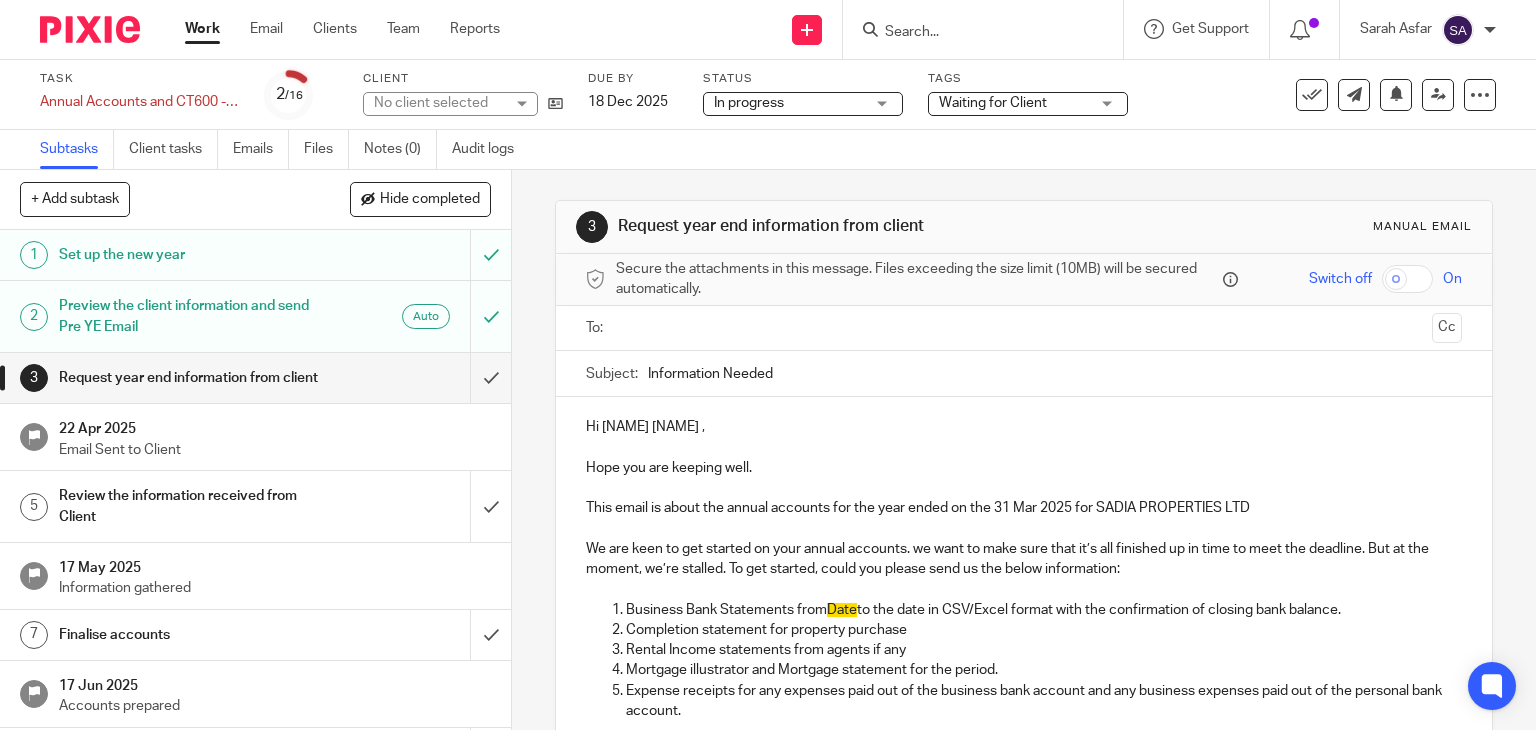 click on "Request year end information from client" at bounding box center (189, 378) 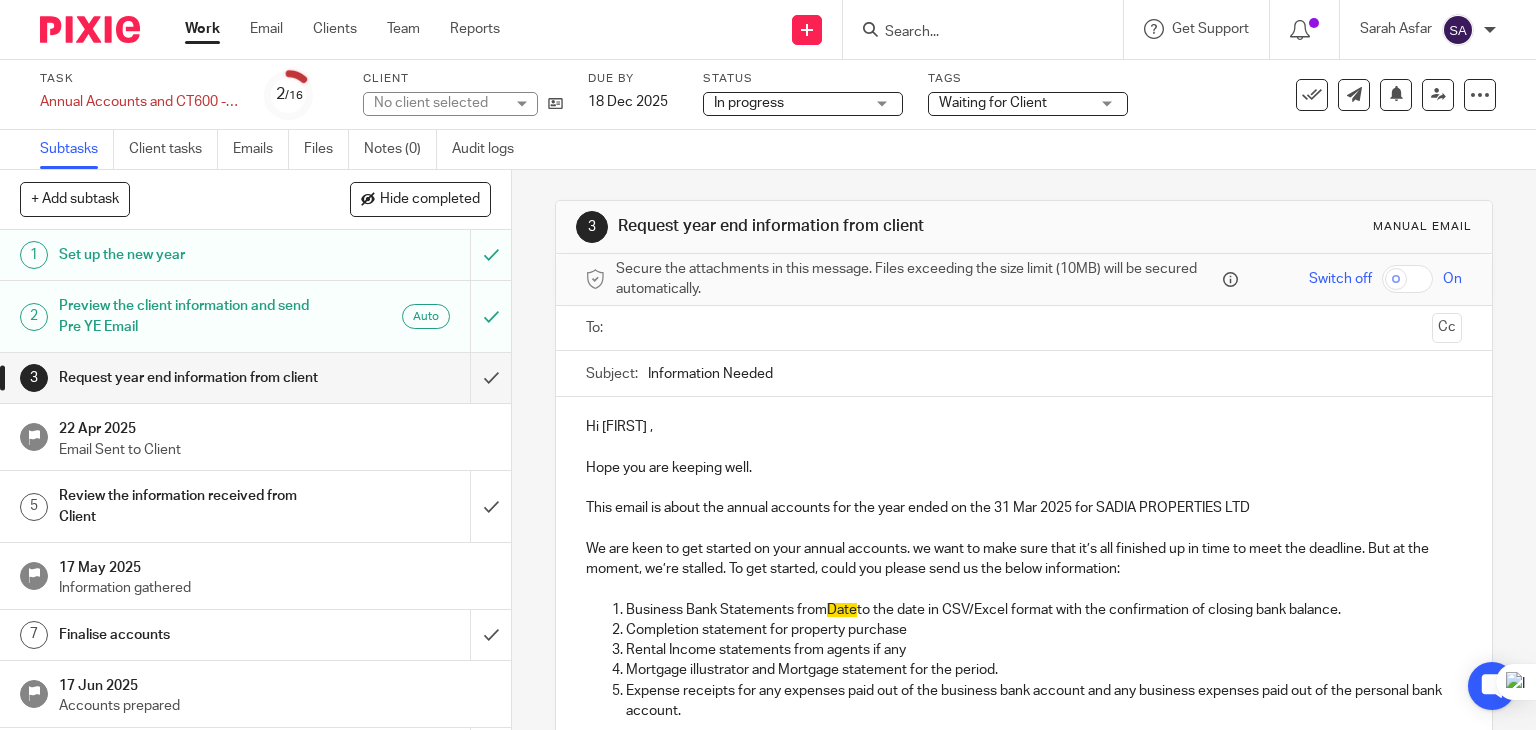scroll, scrollTop: 0, scrollLeft: 0, axis: both 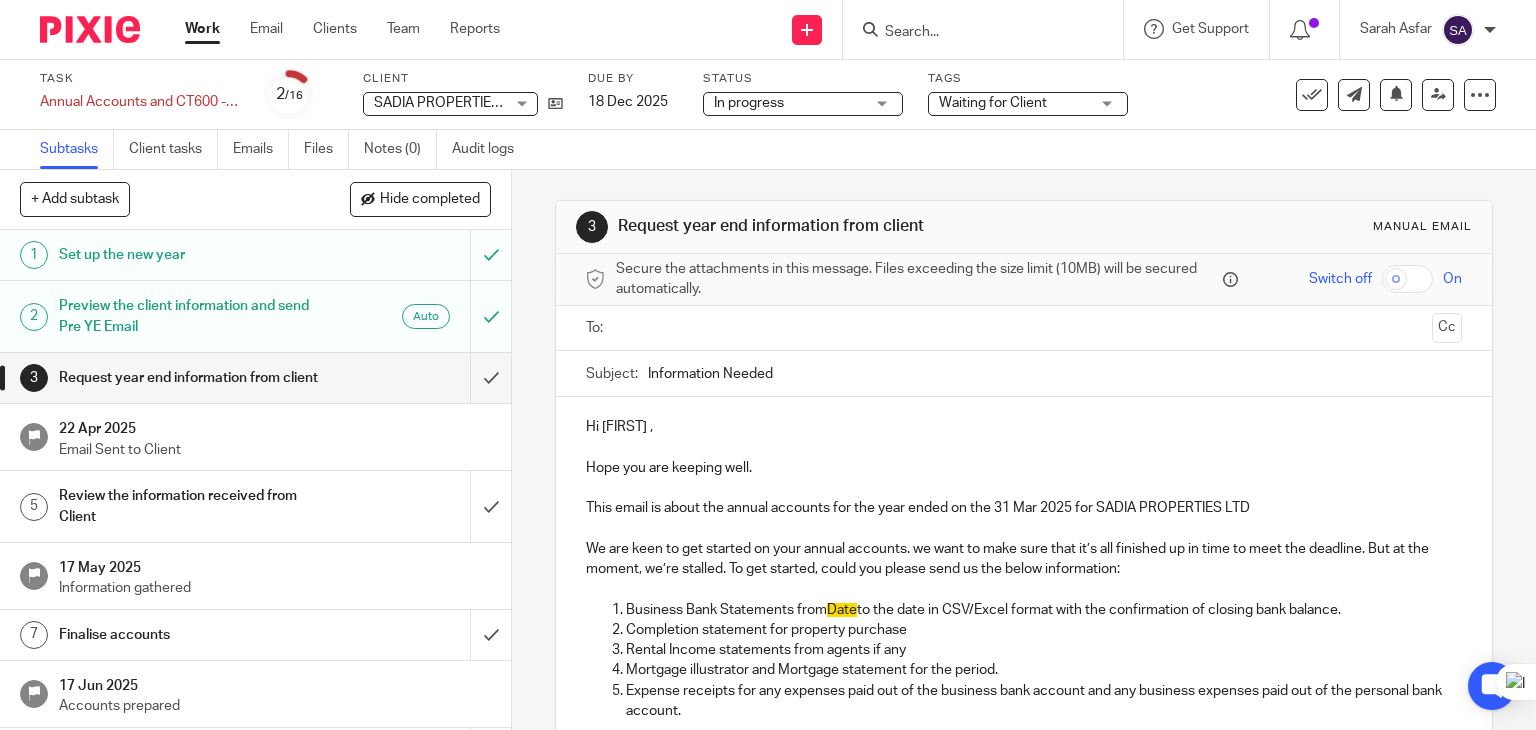 click at bounding box center (973, 33) 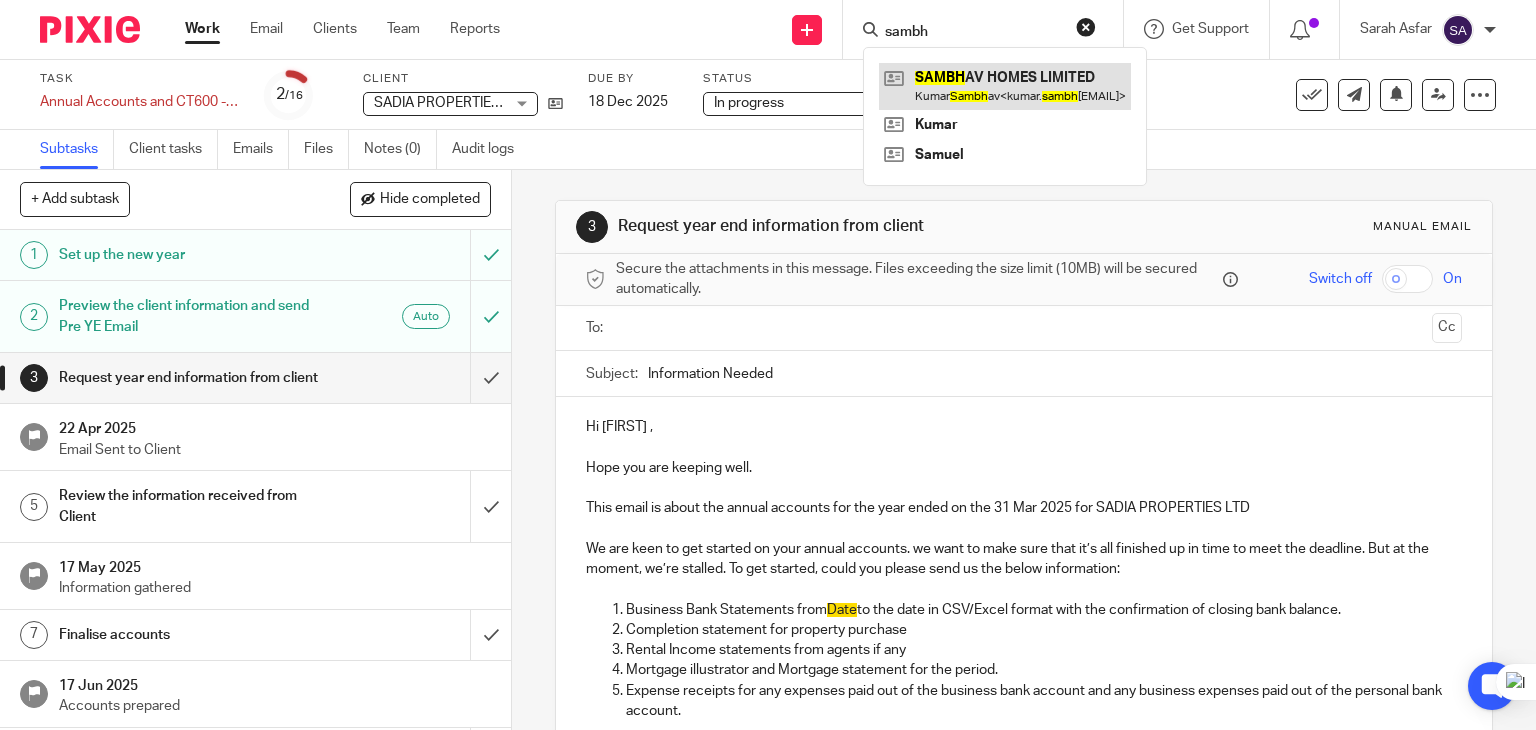 type on "sambh" 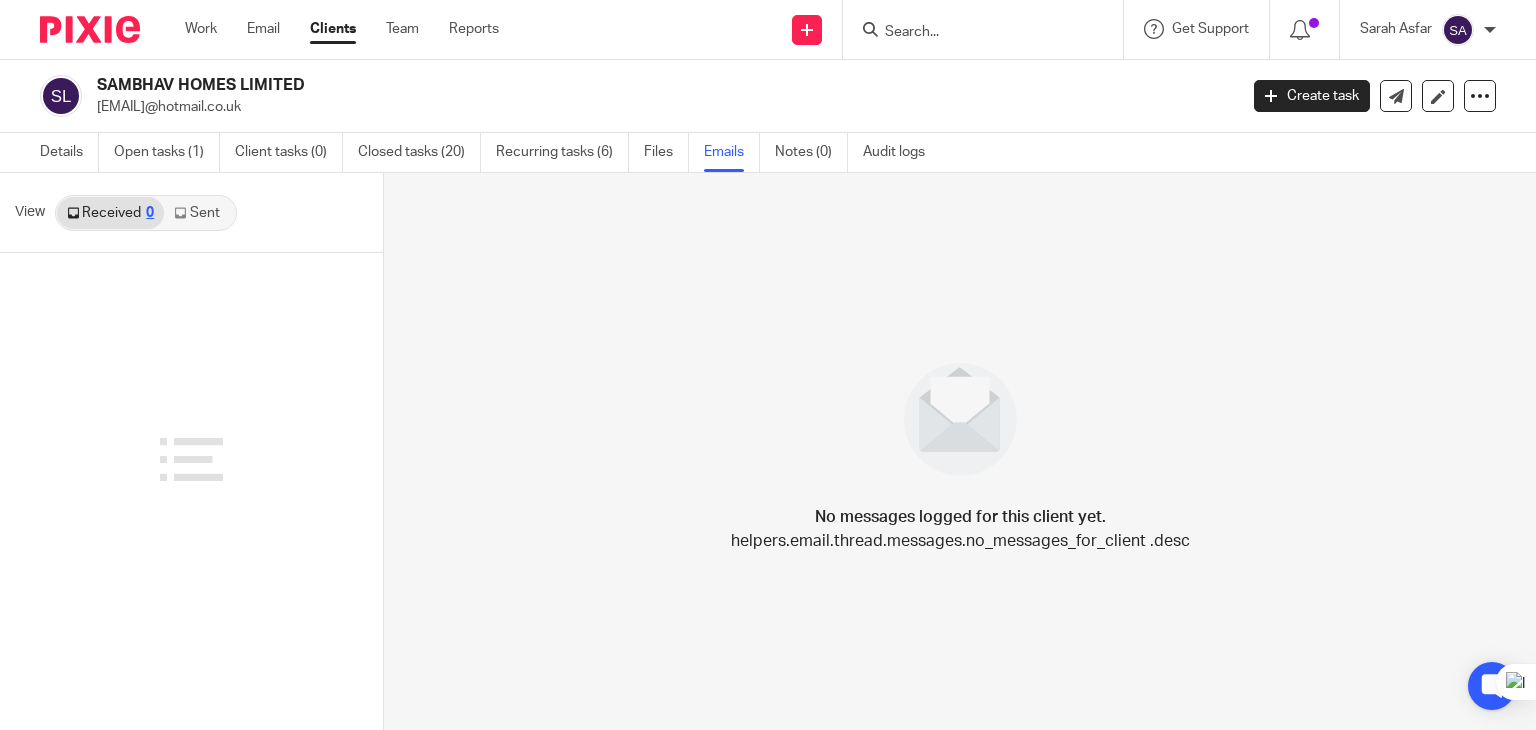 click on "Sent" at bounding box center (199, 213) 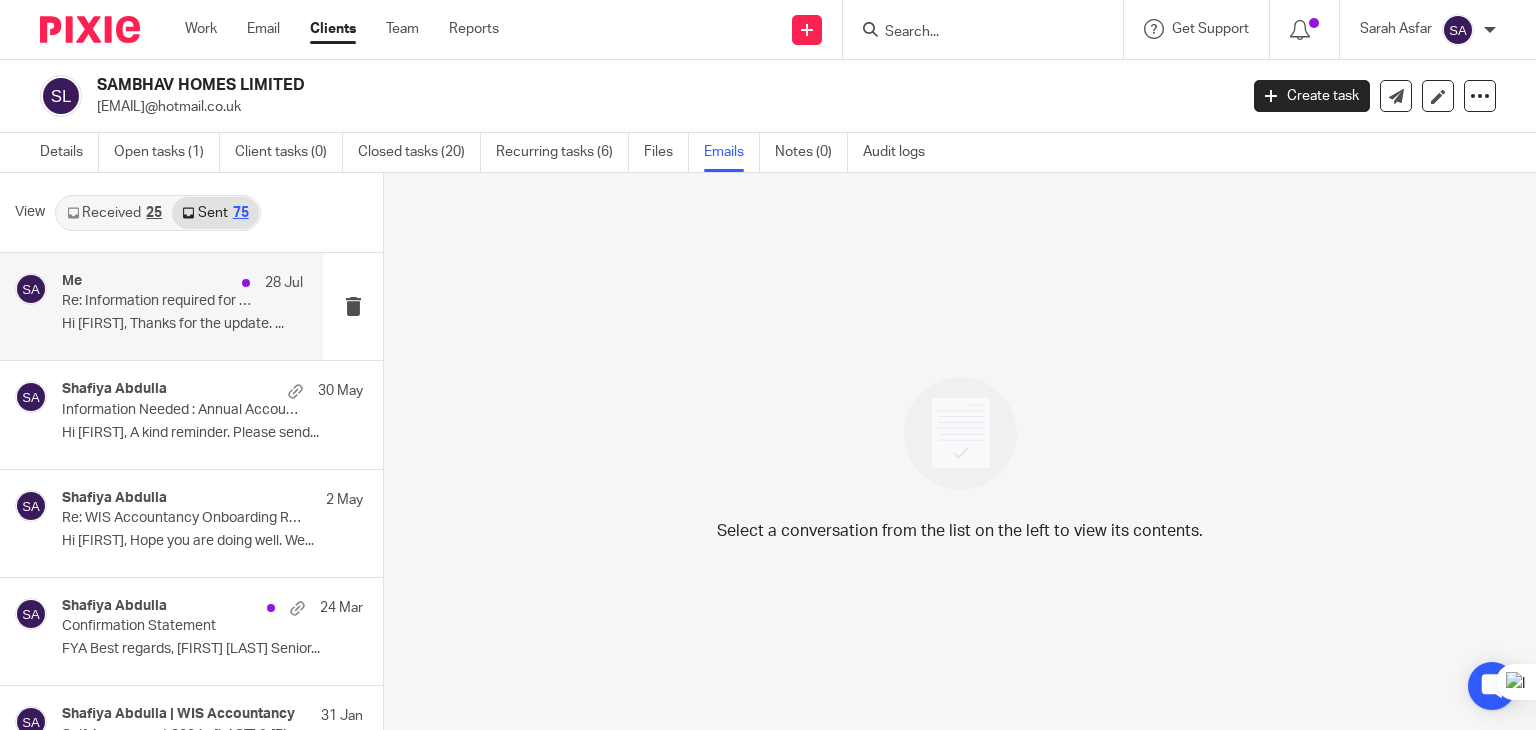 click on "Me
28 Jul   Re: Information required for Self-Assessment return 2024/25 – [FIRST] & [FIRST] (SAMBHAV HOMES LIMITED)   Hi [FIRST],    Thanks for the update.          ..." at bounding box center (182, 306) 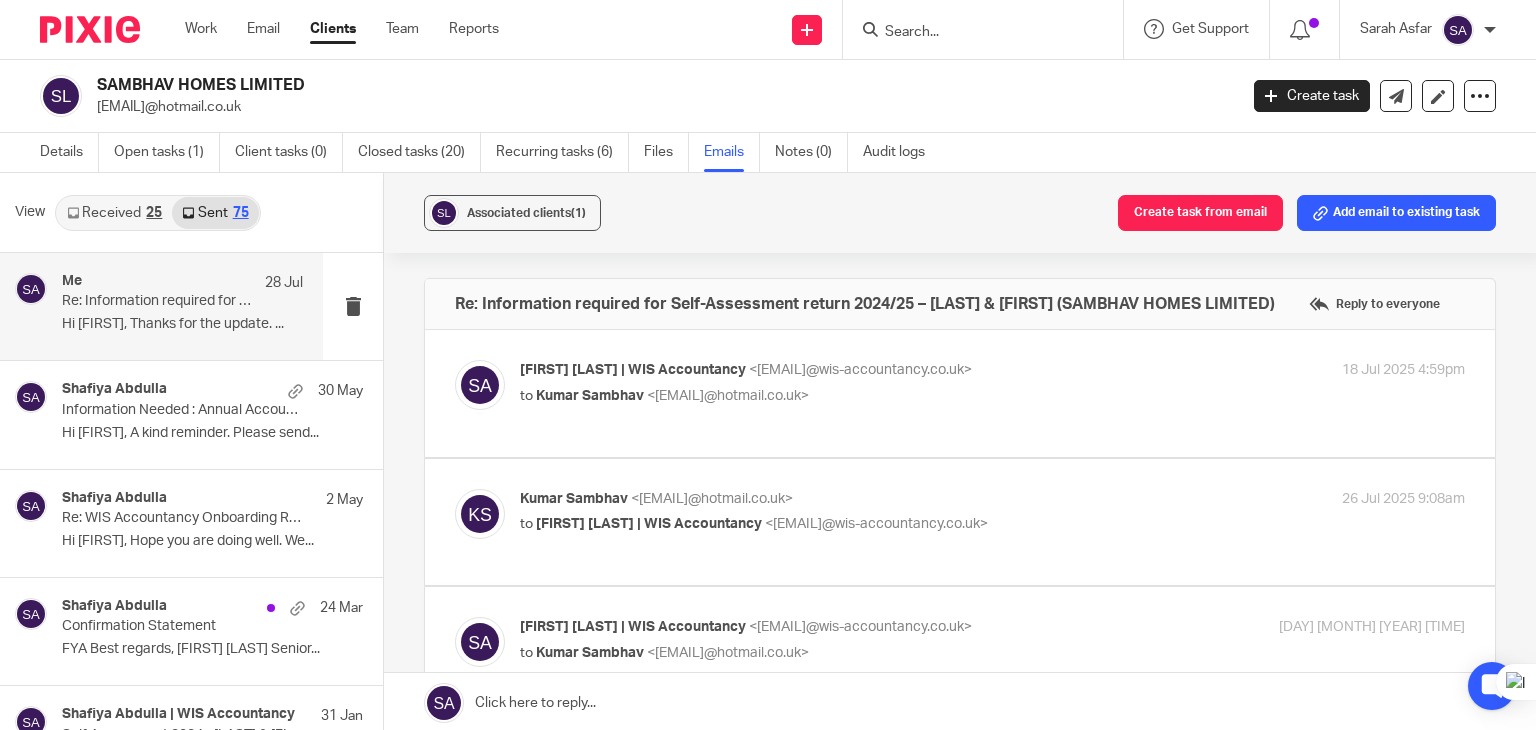 scroll, scrollTop: 0, scrollLeft: 0, axis: both 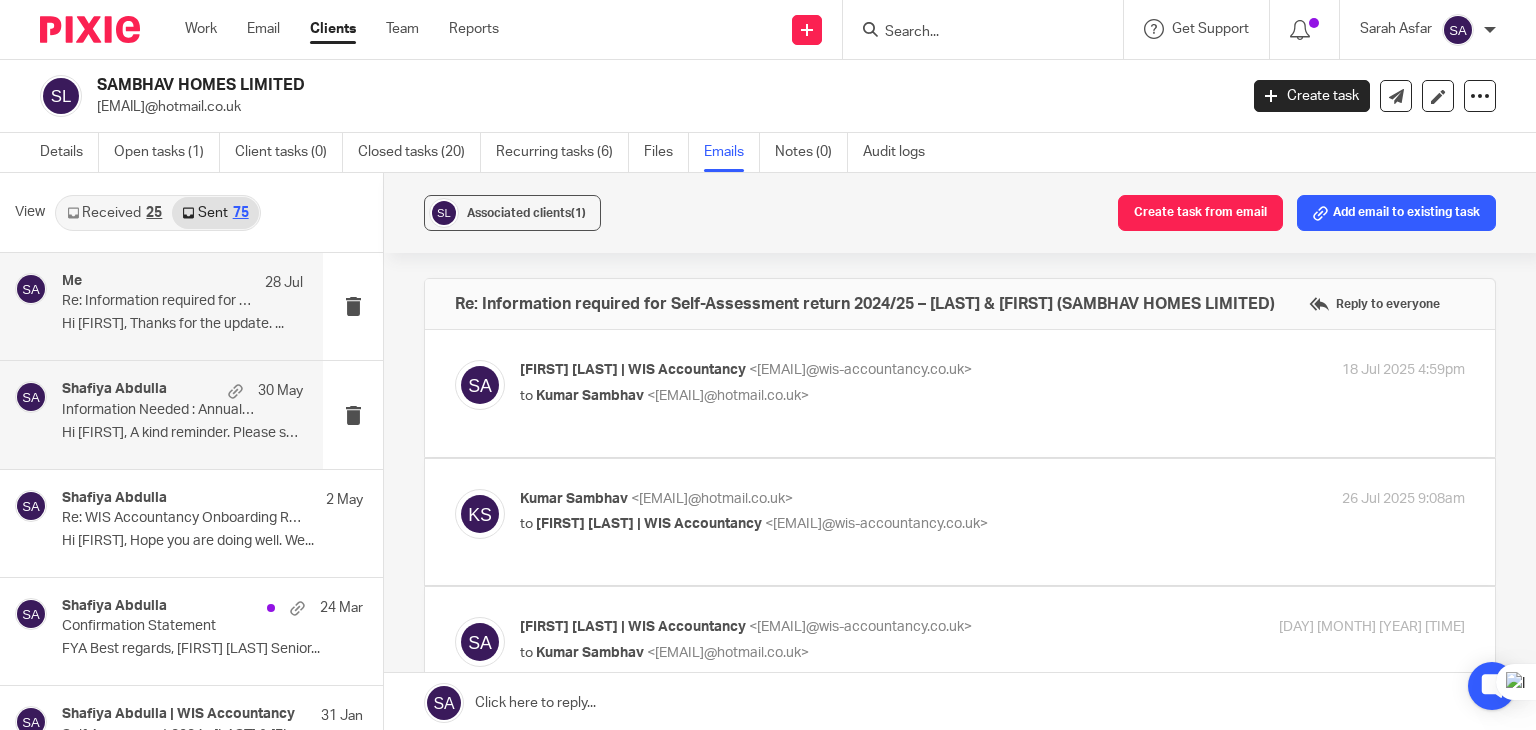 click on "[FIRST] [LAST]
30 May   Information Needed : Annual Accounts FYE 31 Mar 2025 - SAMBHAV HOMES LIMITED   Hi [FIRST],     A kind reminder.     Please send..." at bounding box center (182, 414) 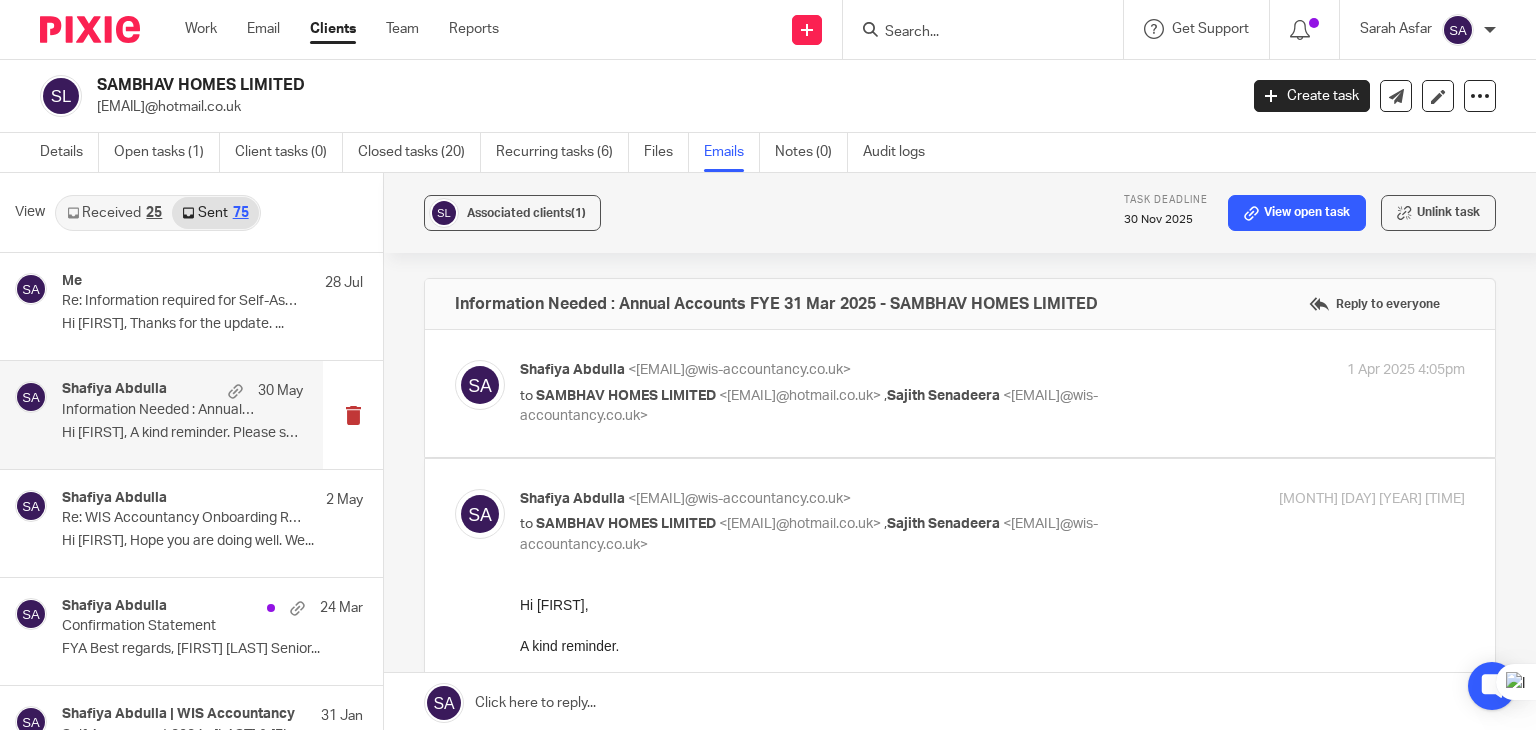 scroll, scrollTop: 0, scrollLeft: 0, axis: both 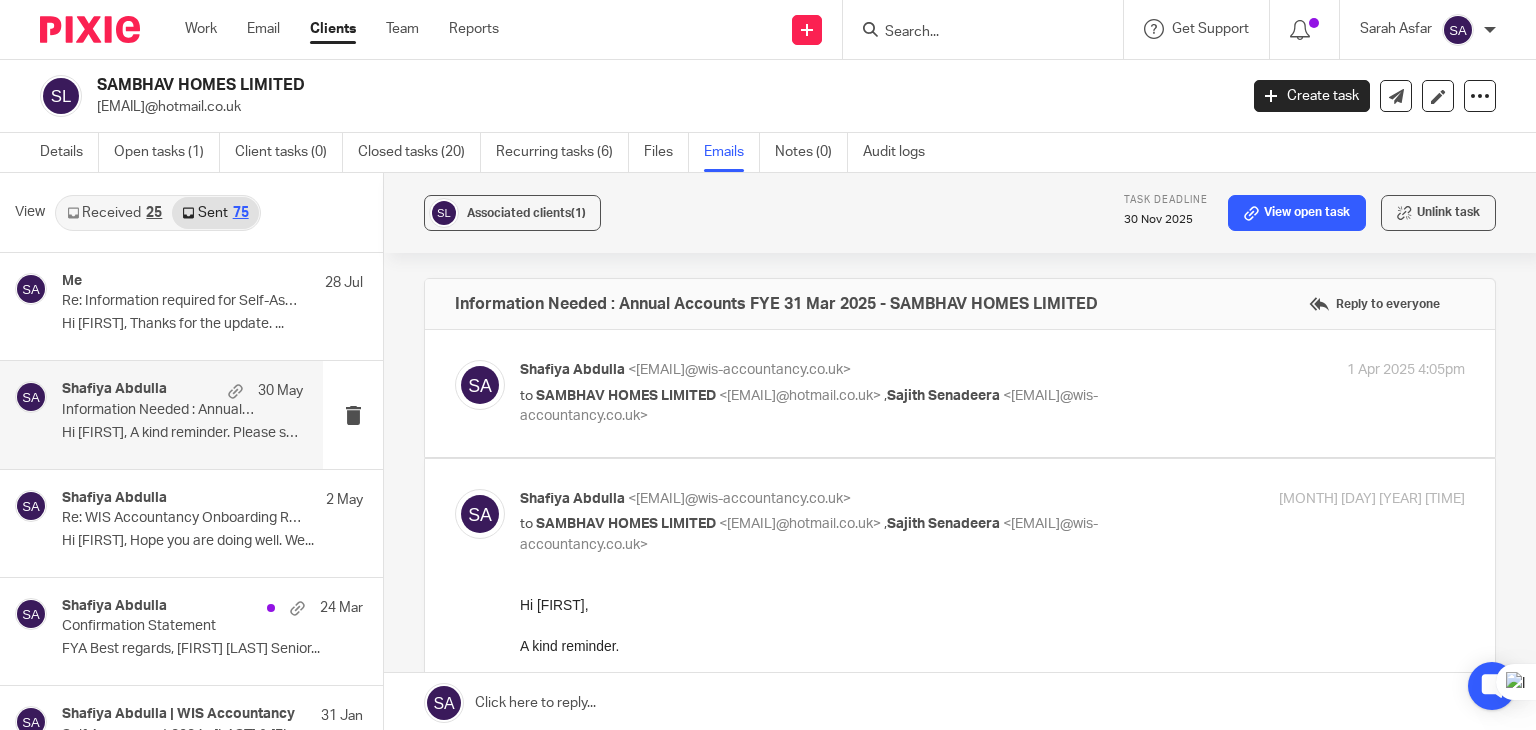 click at bounding box center [480, 393] 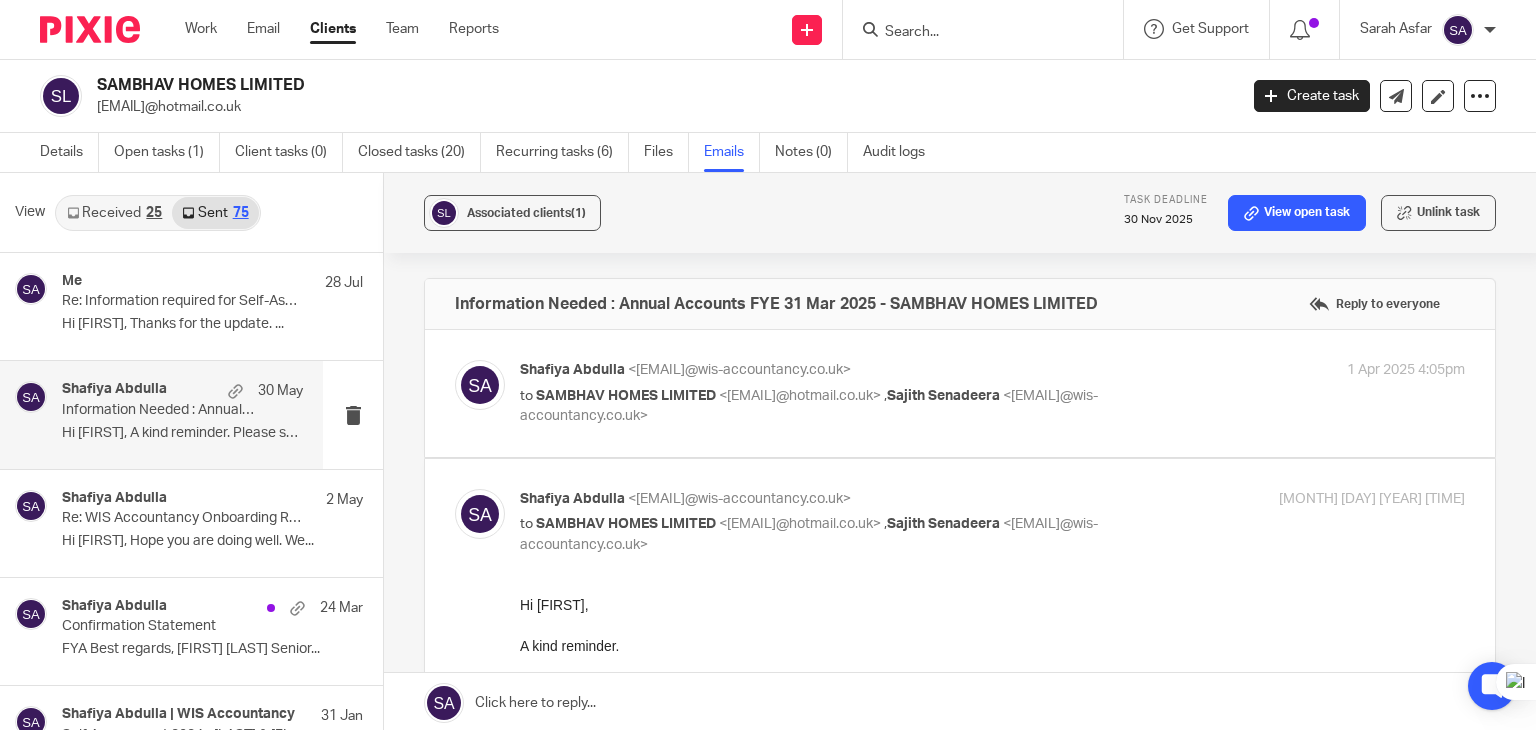 click at bounding box center (480, 385) 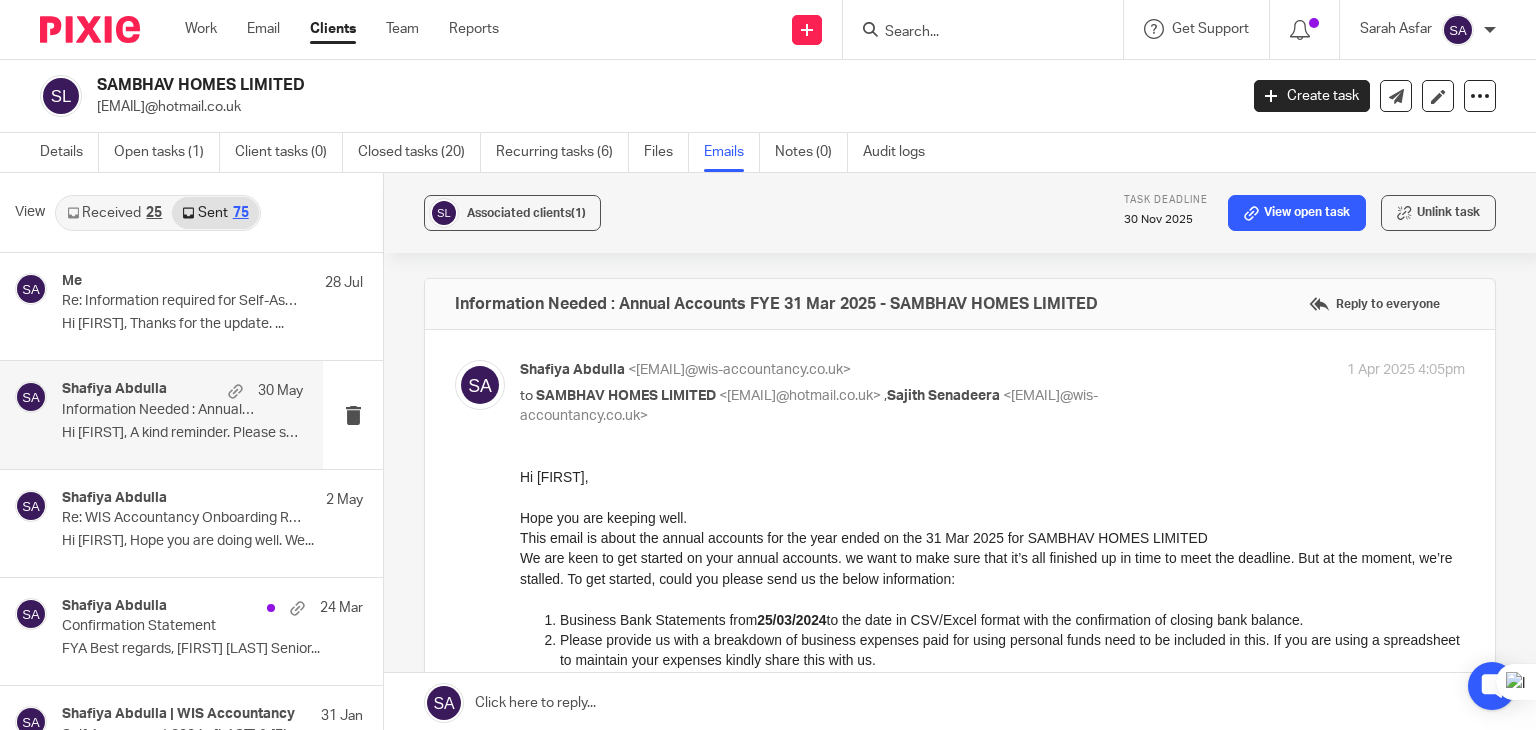 scroll, scrollTop: 0, scrollLeft: 0, axis: both 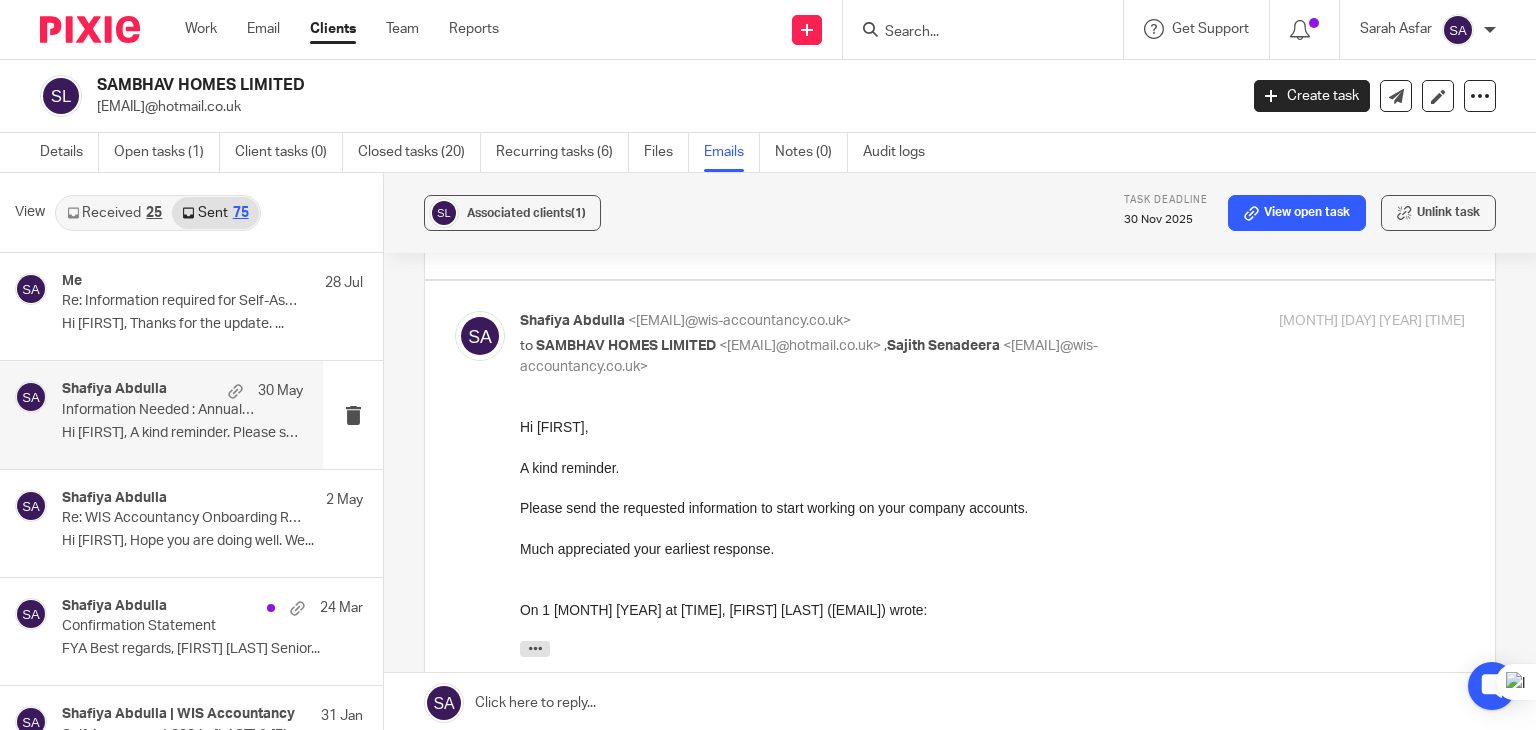 click at bounding box center (960, 703) 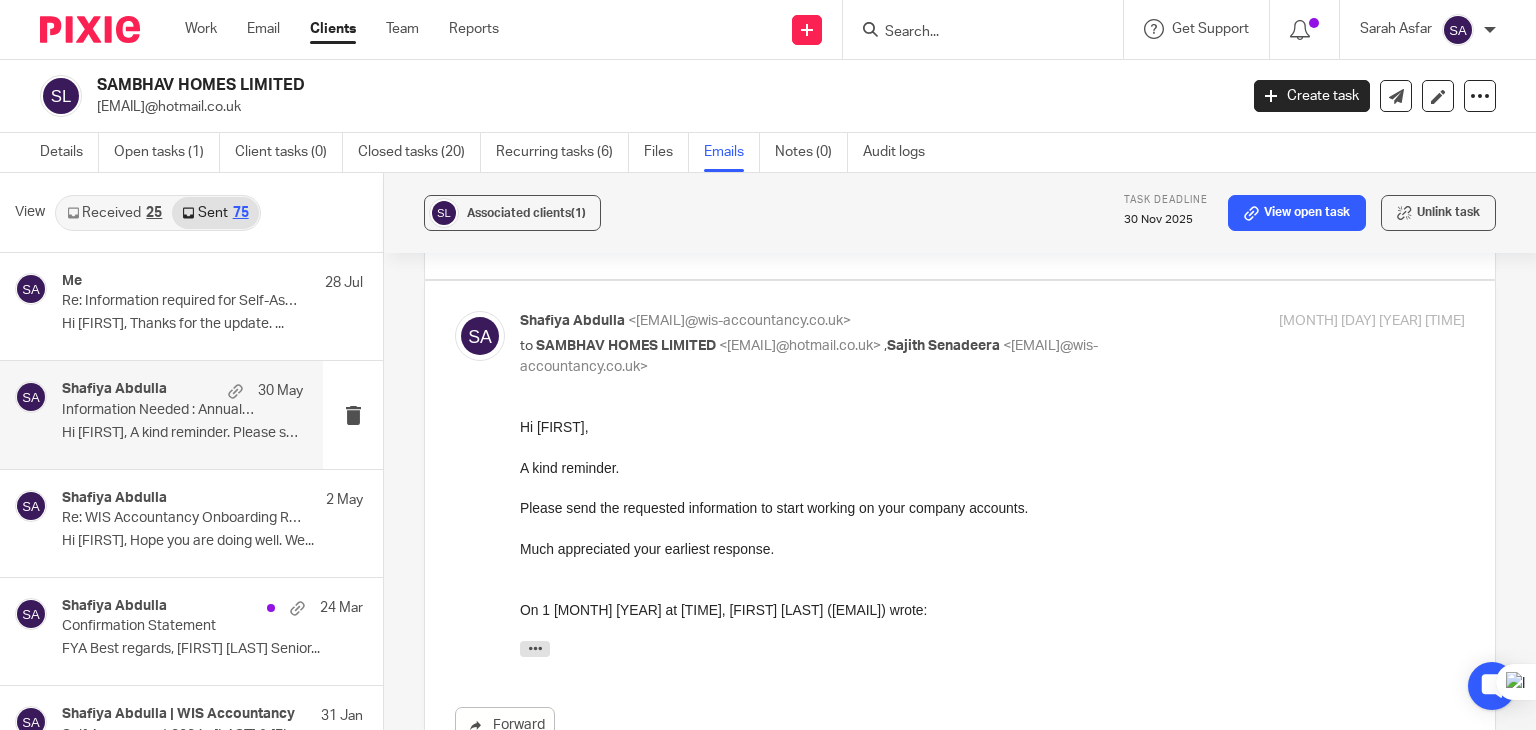 scroll, scrollTop: 824, scrollLeft: 0, axis: vertical 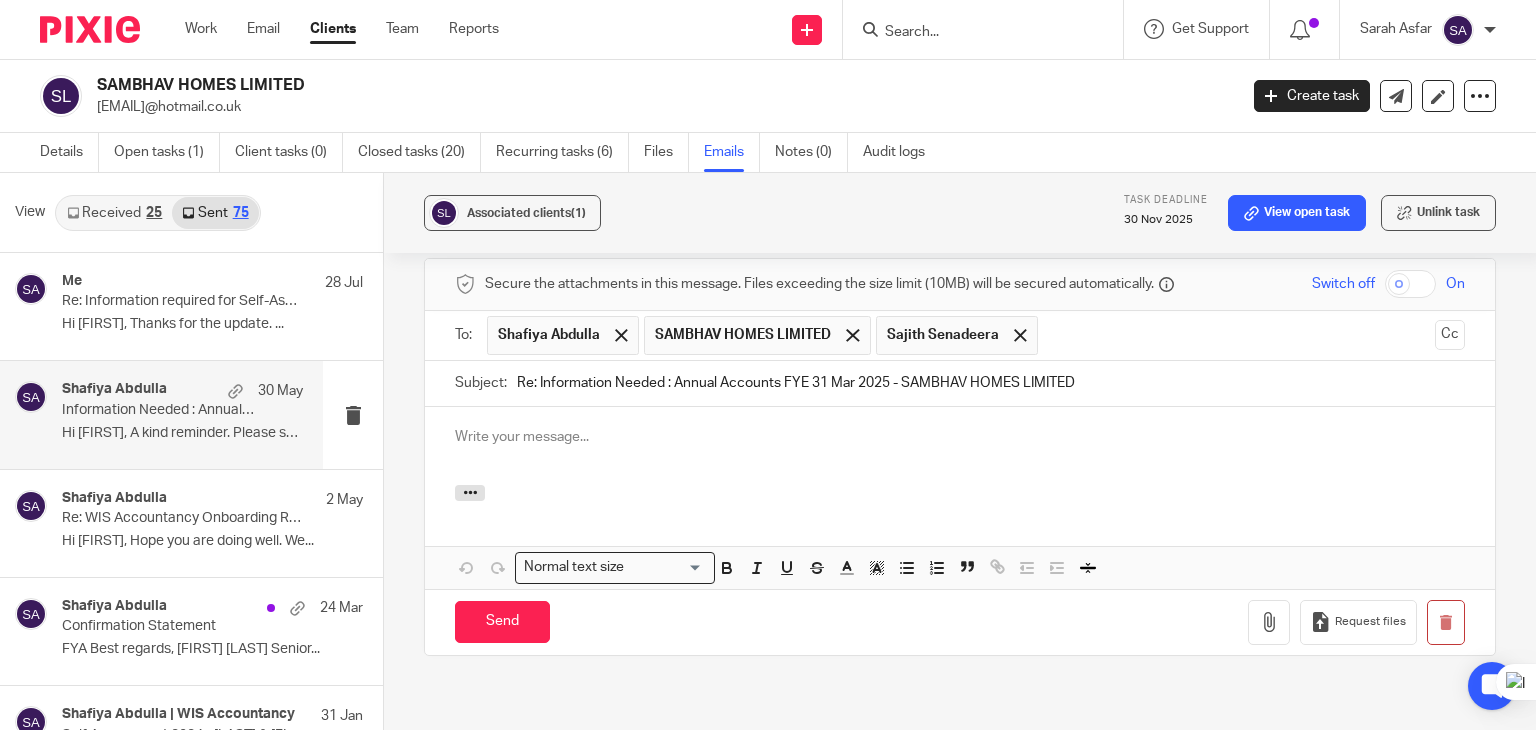 type 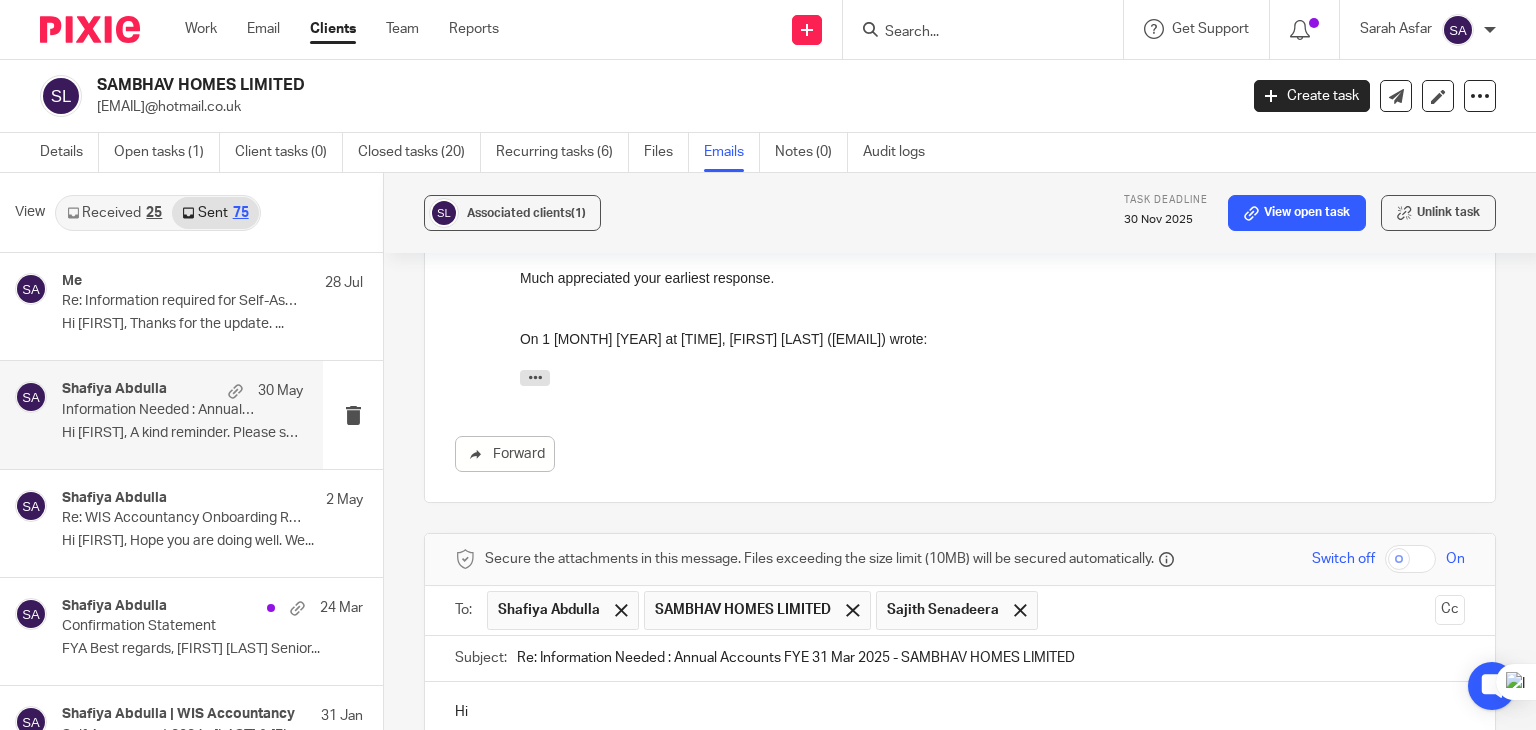 scroll, scrollTop: 724, scrollLeft: 0, axis: vertical 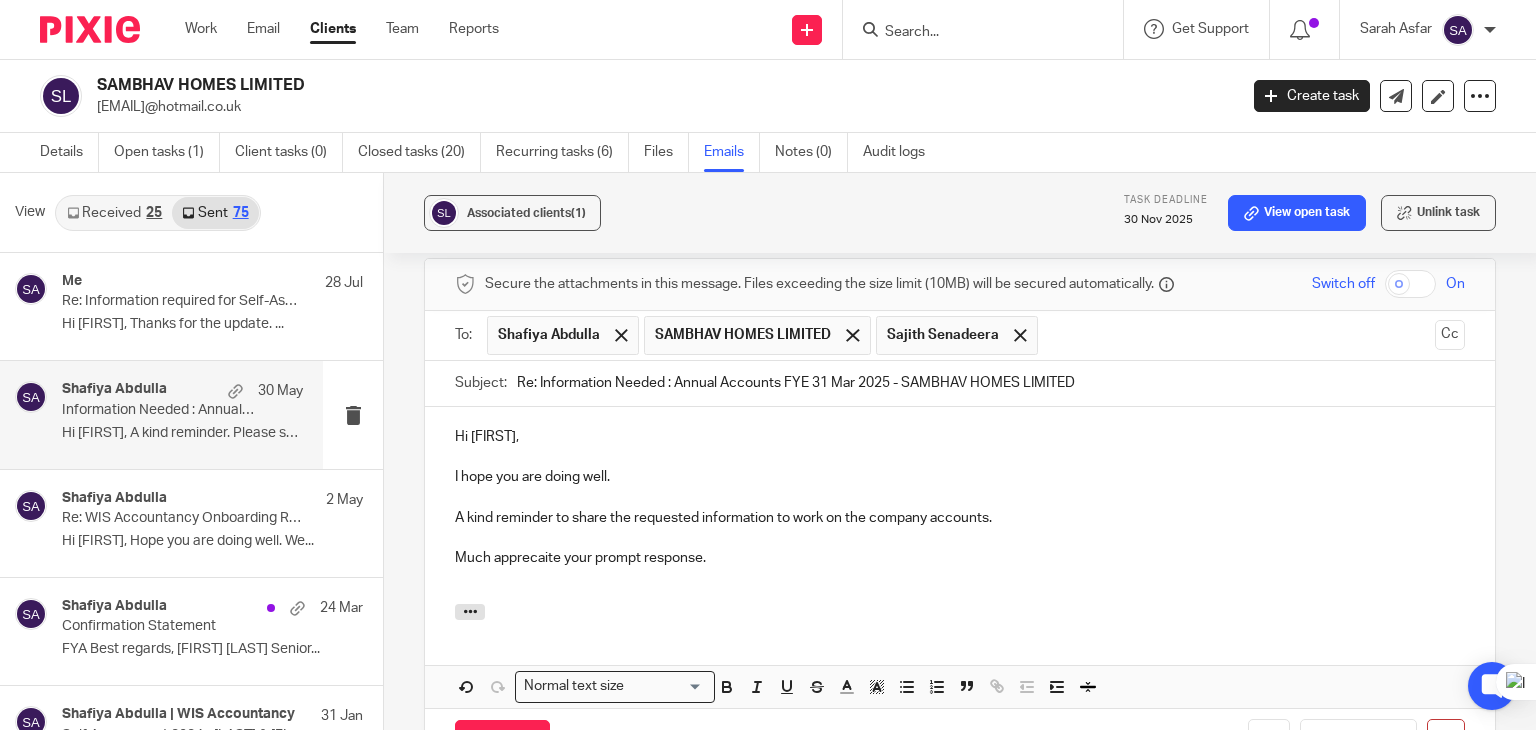 click on "Much apprecaite your prompt response." at bounding box center (960, 558) 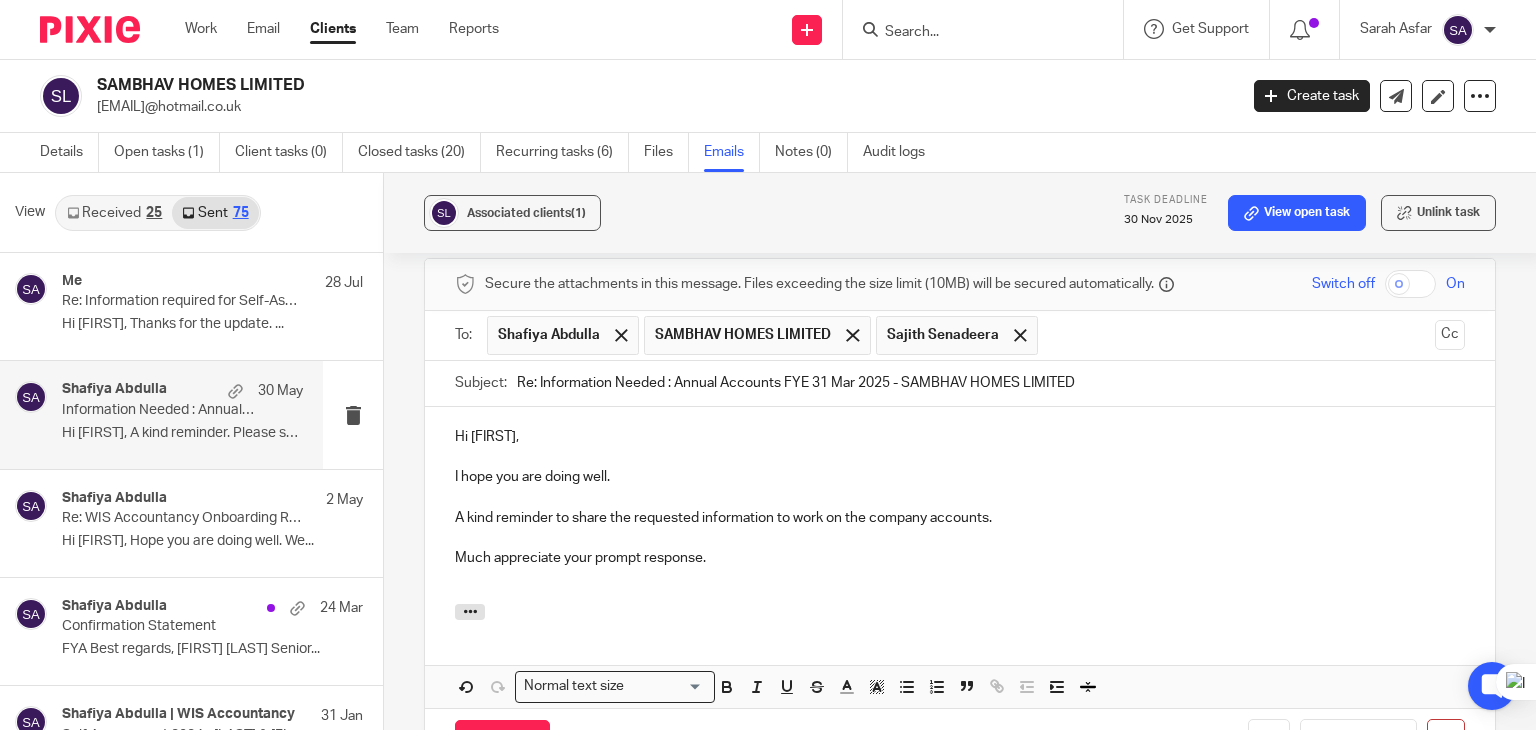 click at bounding box center [960, 578] 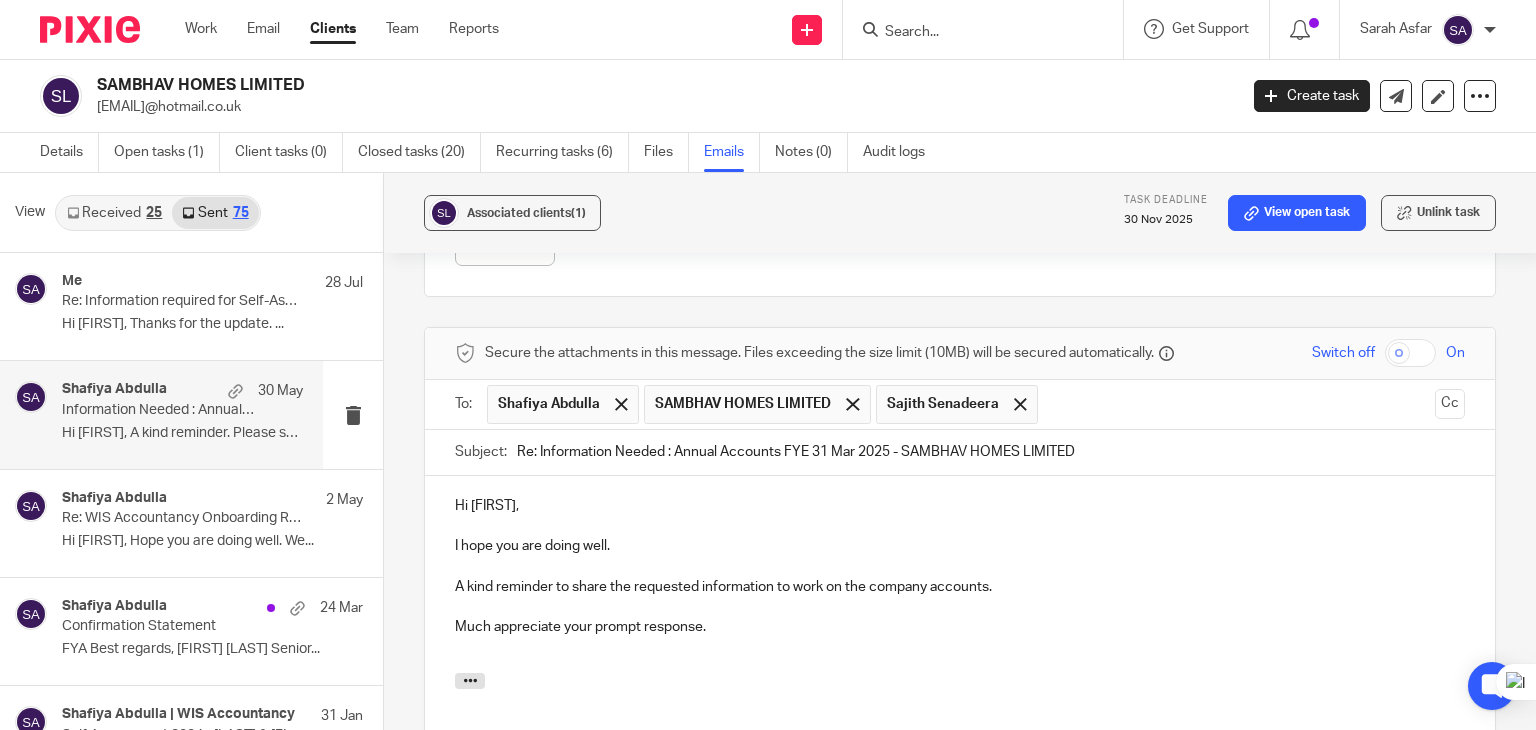 scroll, scrollTop: 624, scrollLeft: 0, axis: vertical 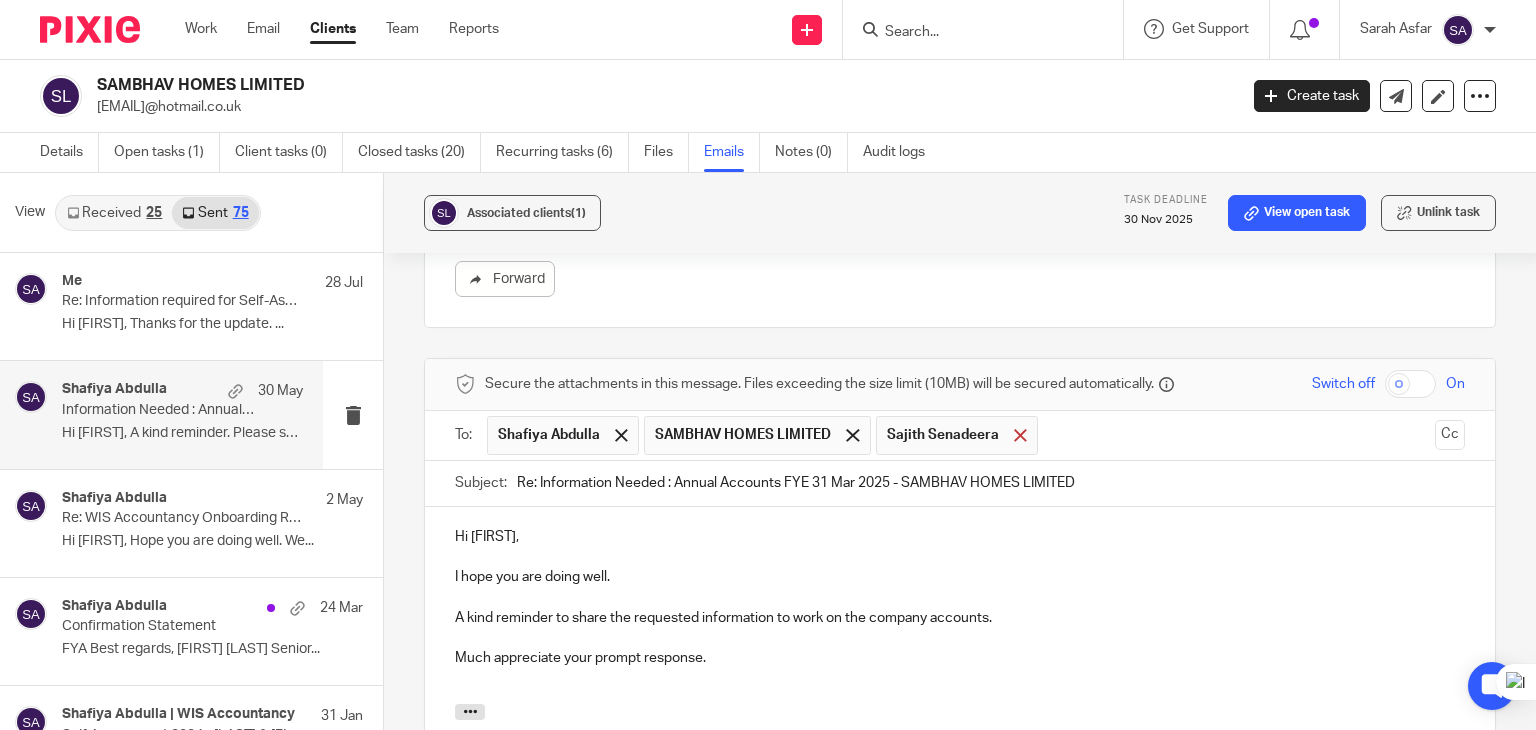 click at bounding box center (1020, 435) 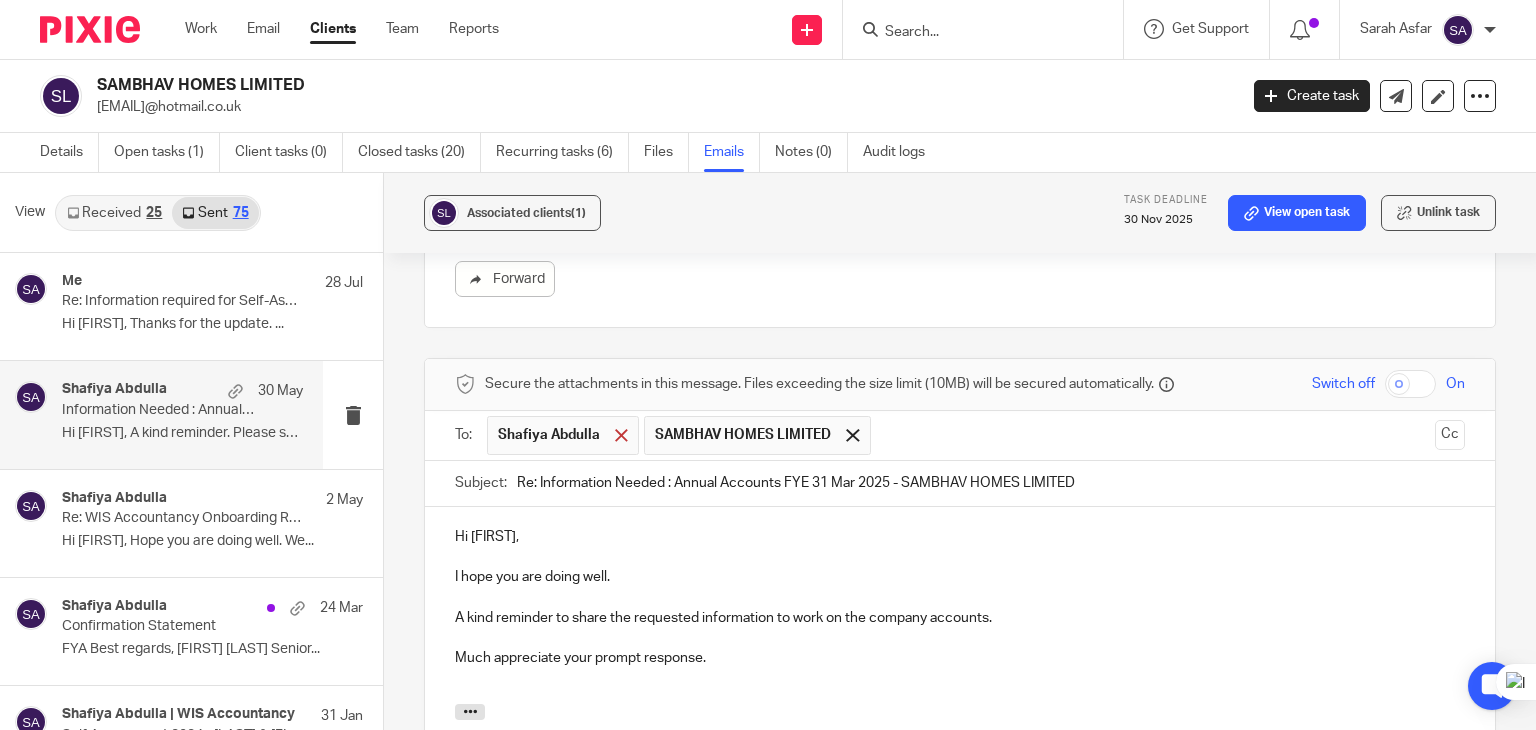 click at bounding box center [621, 435] 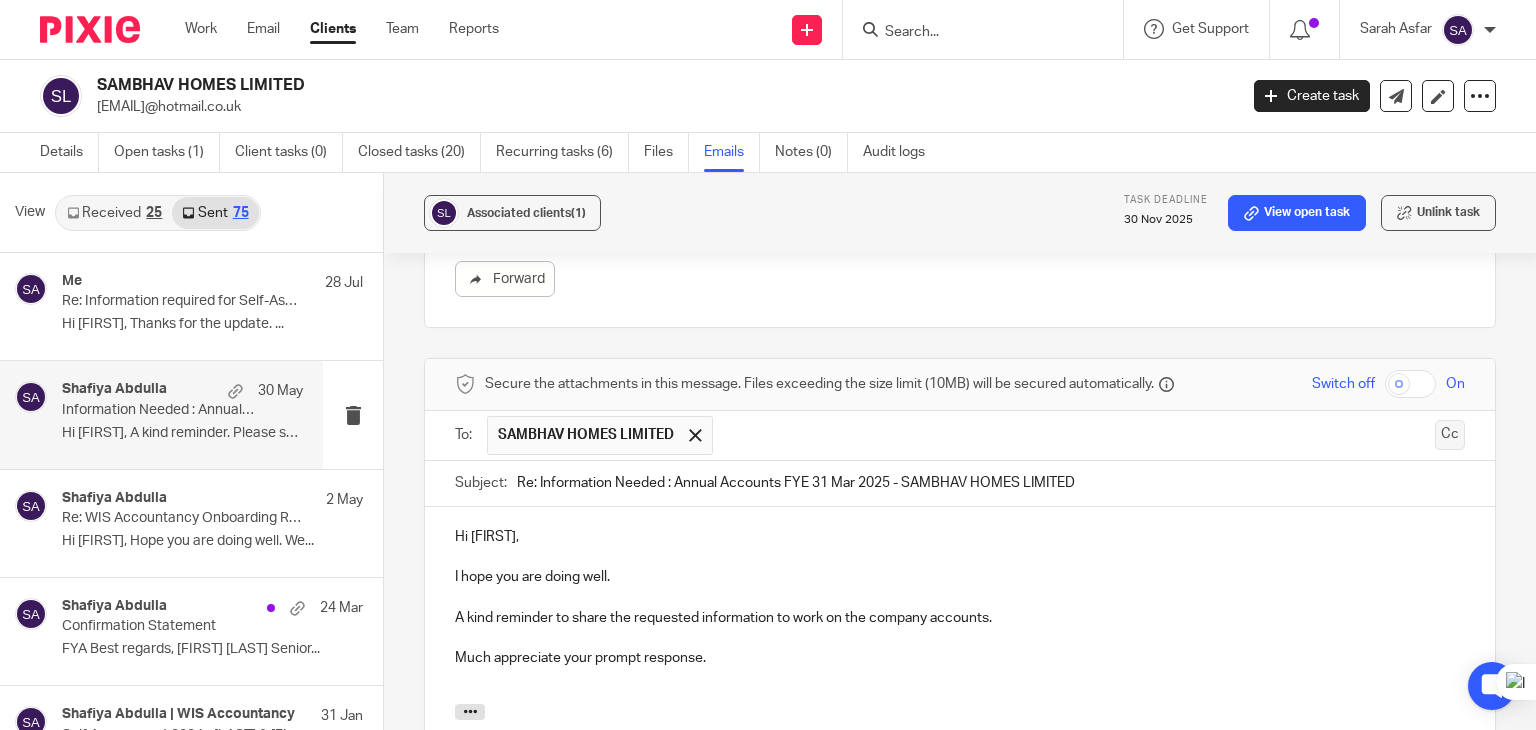 click on "Cc" at bounding box center (1450, 435) 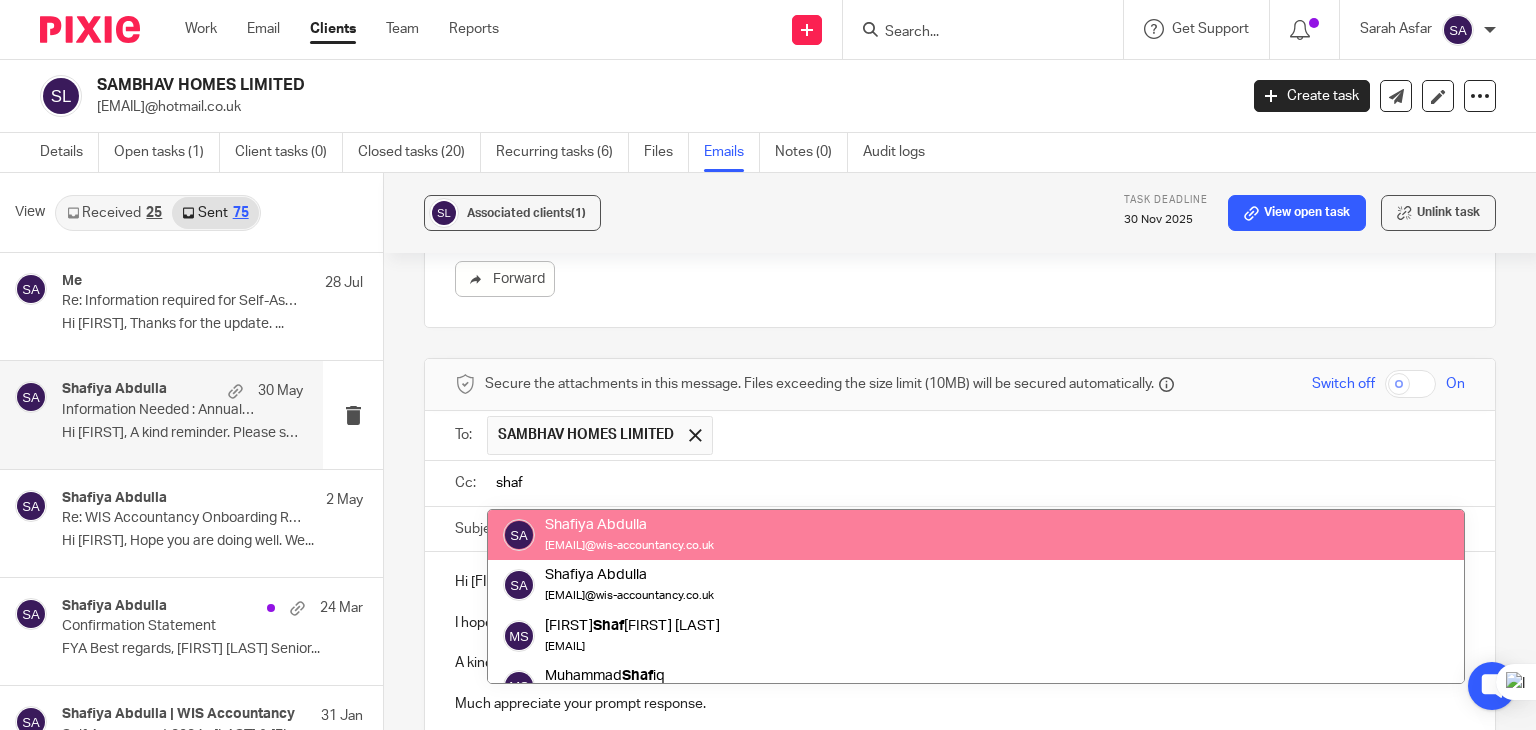 type on "shaf" 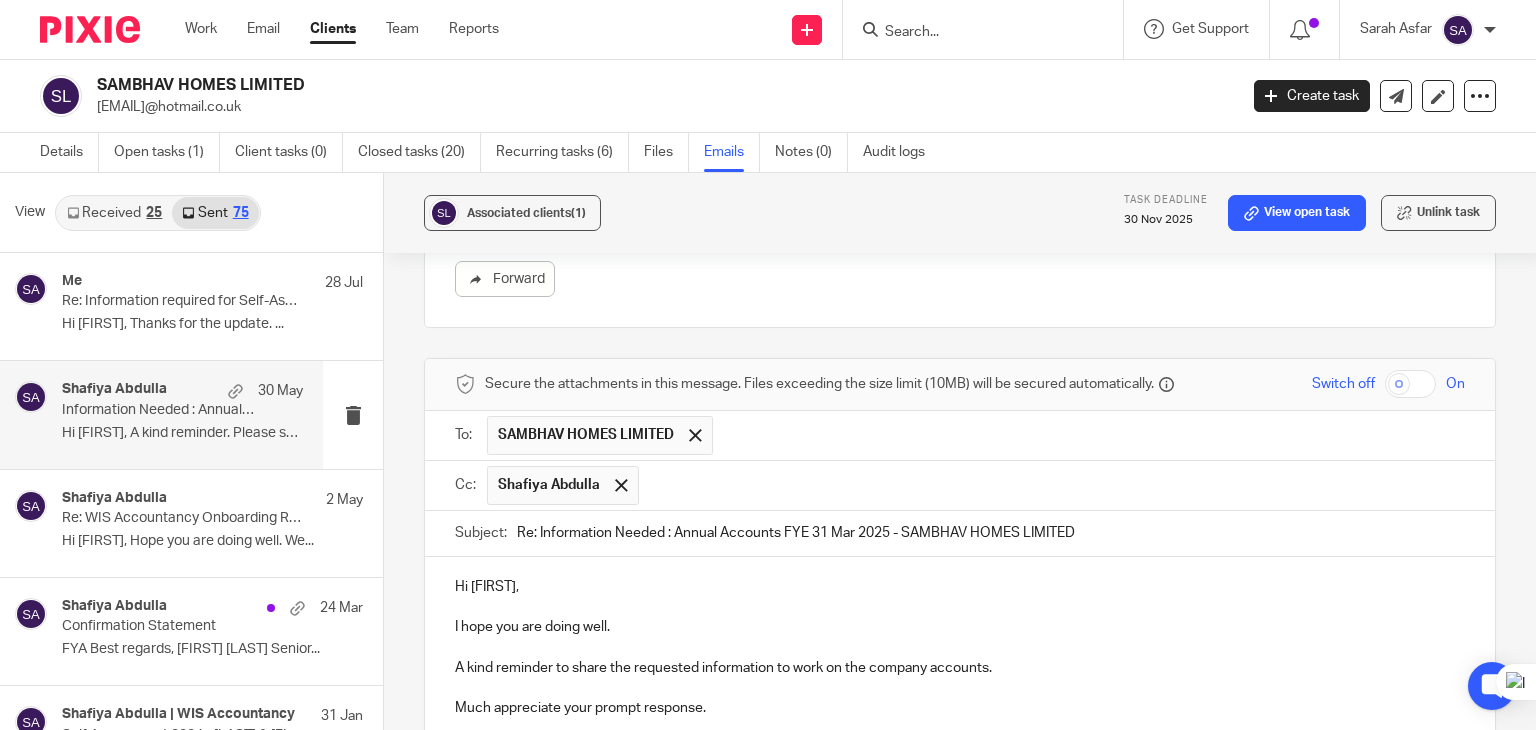 click at bounding box center (1052, 485) 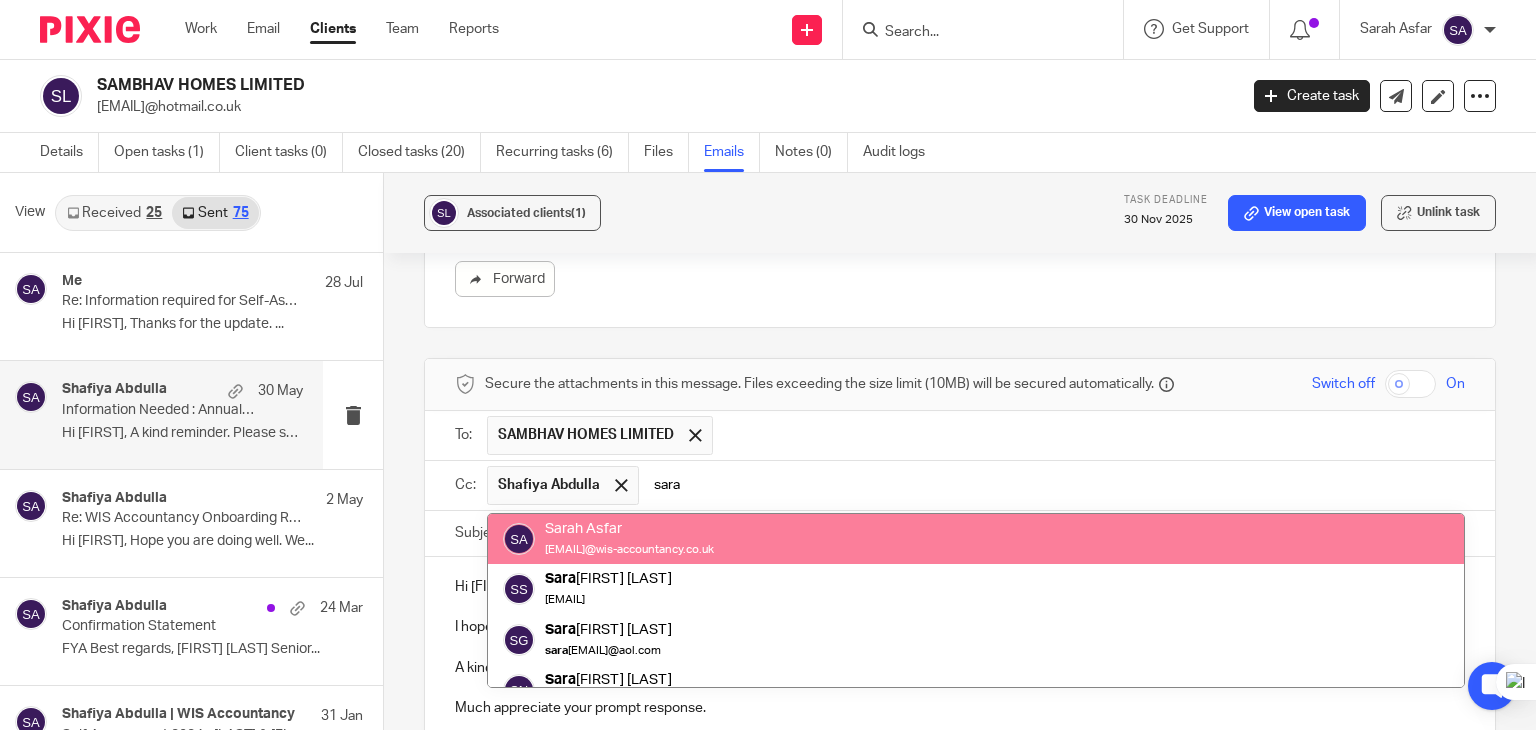 type on "sara" 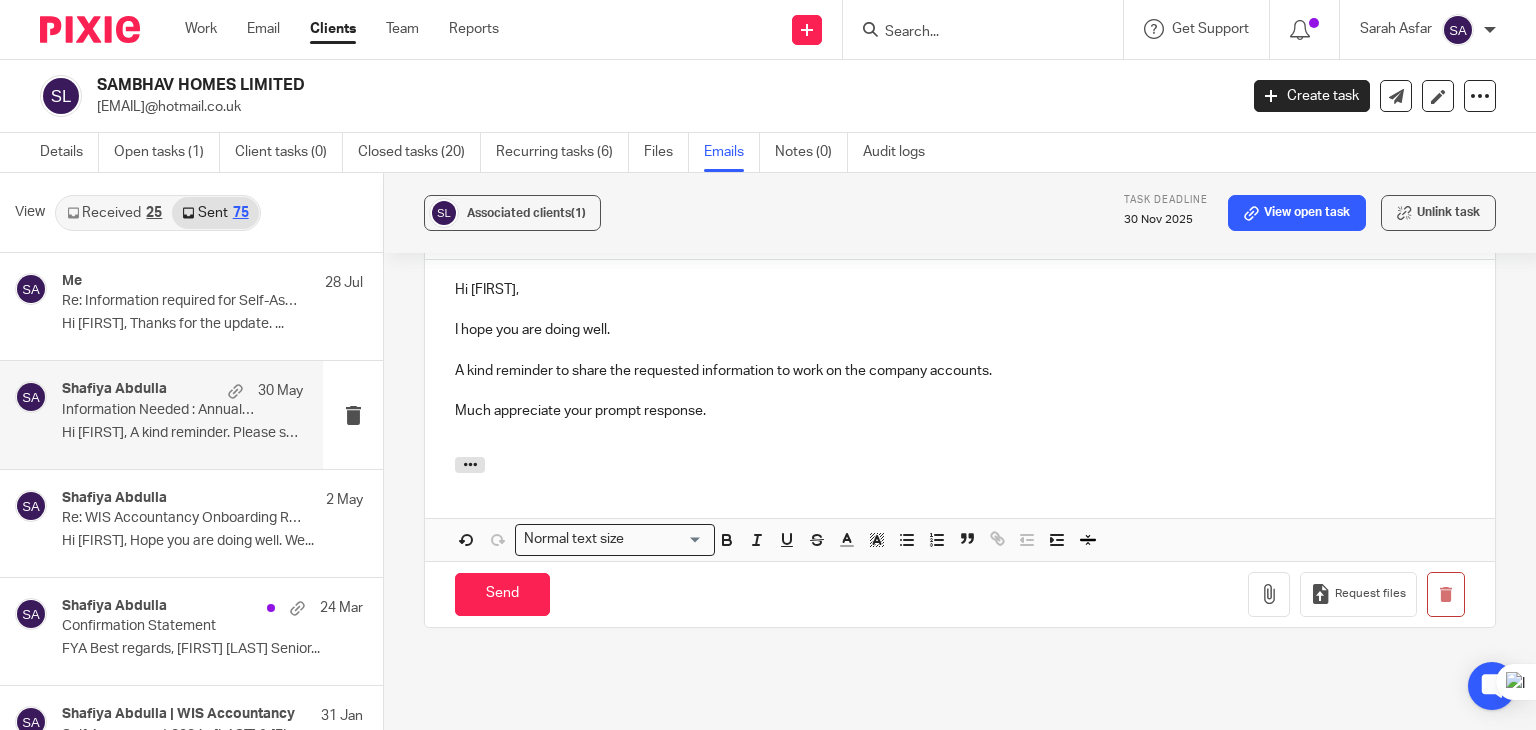 scroll, scrollTop: 924, scrollLeft: 0, axis: vertical 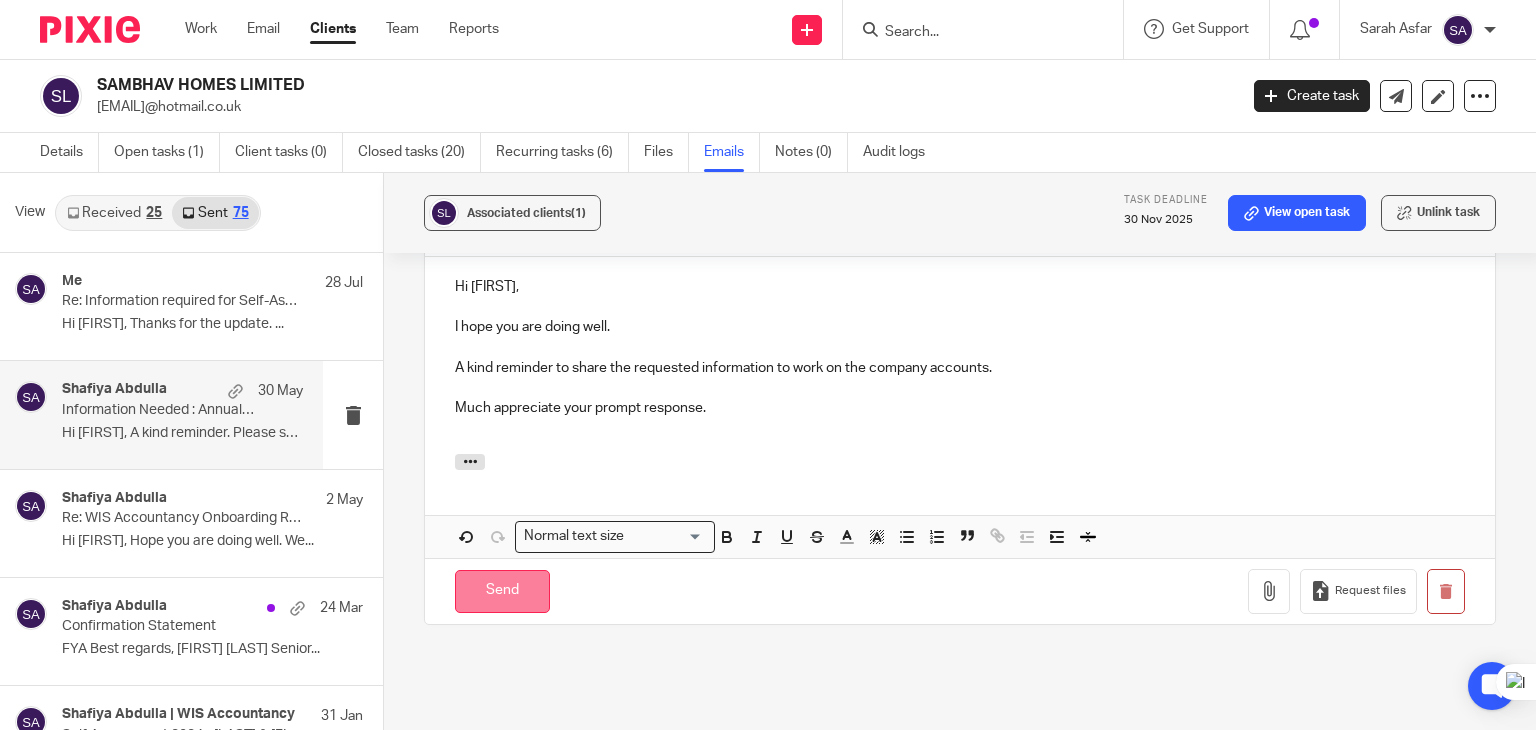 click on "Send" at bounding box center [502, 591] 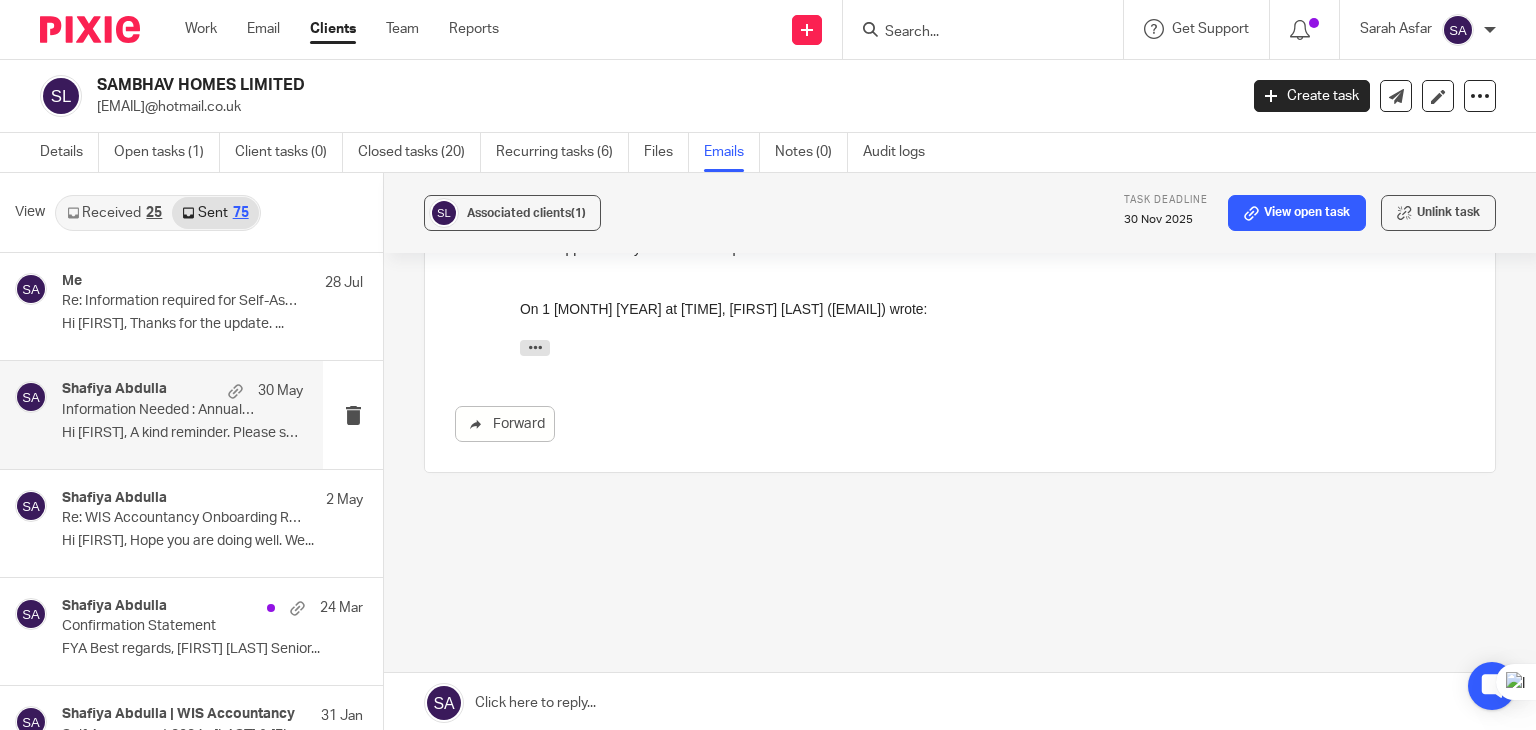 scroll, scrollTop: 478, scrollLeft: 0, axis: vertical 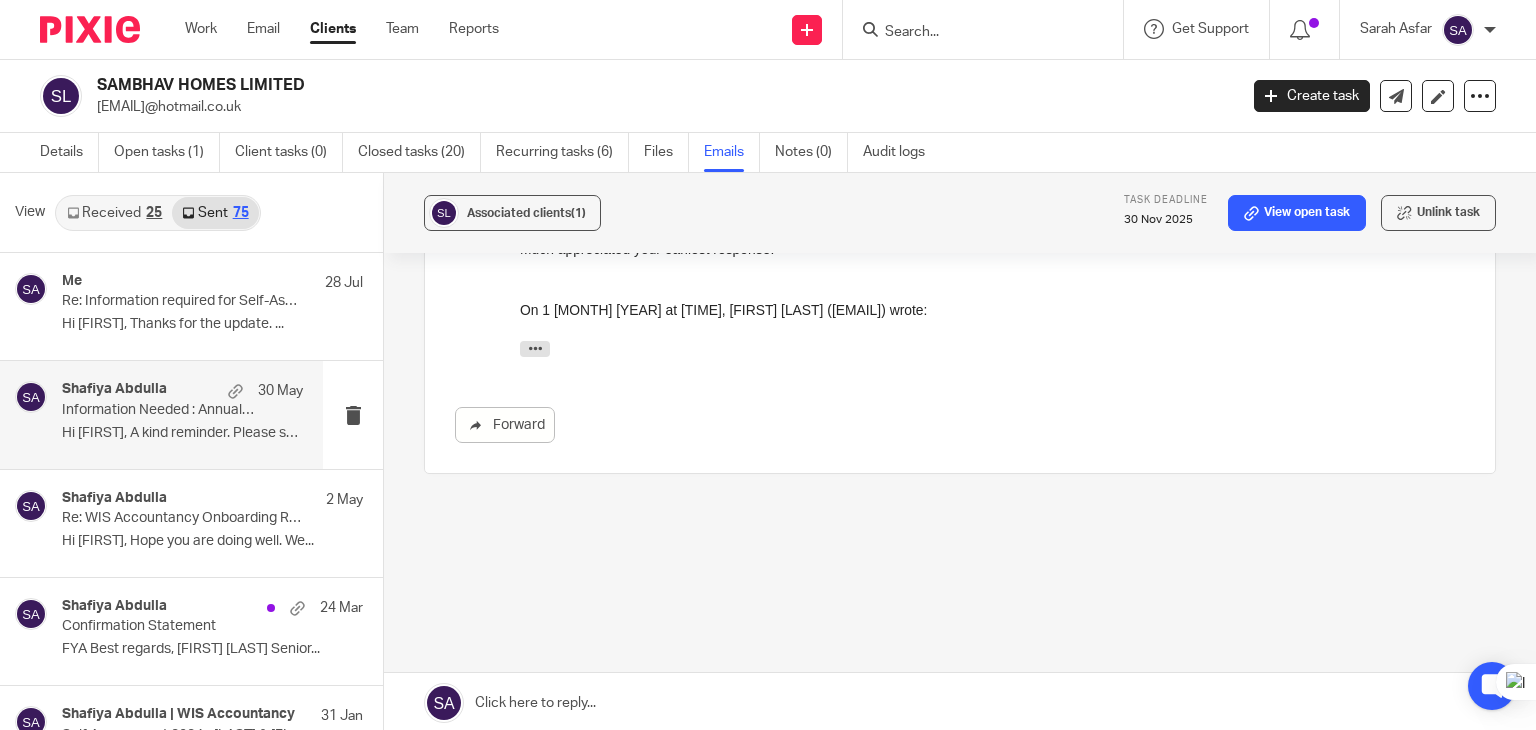 click at bounding box center [973, 33] 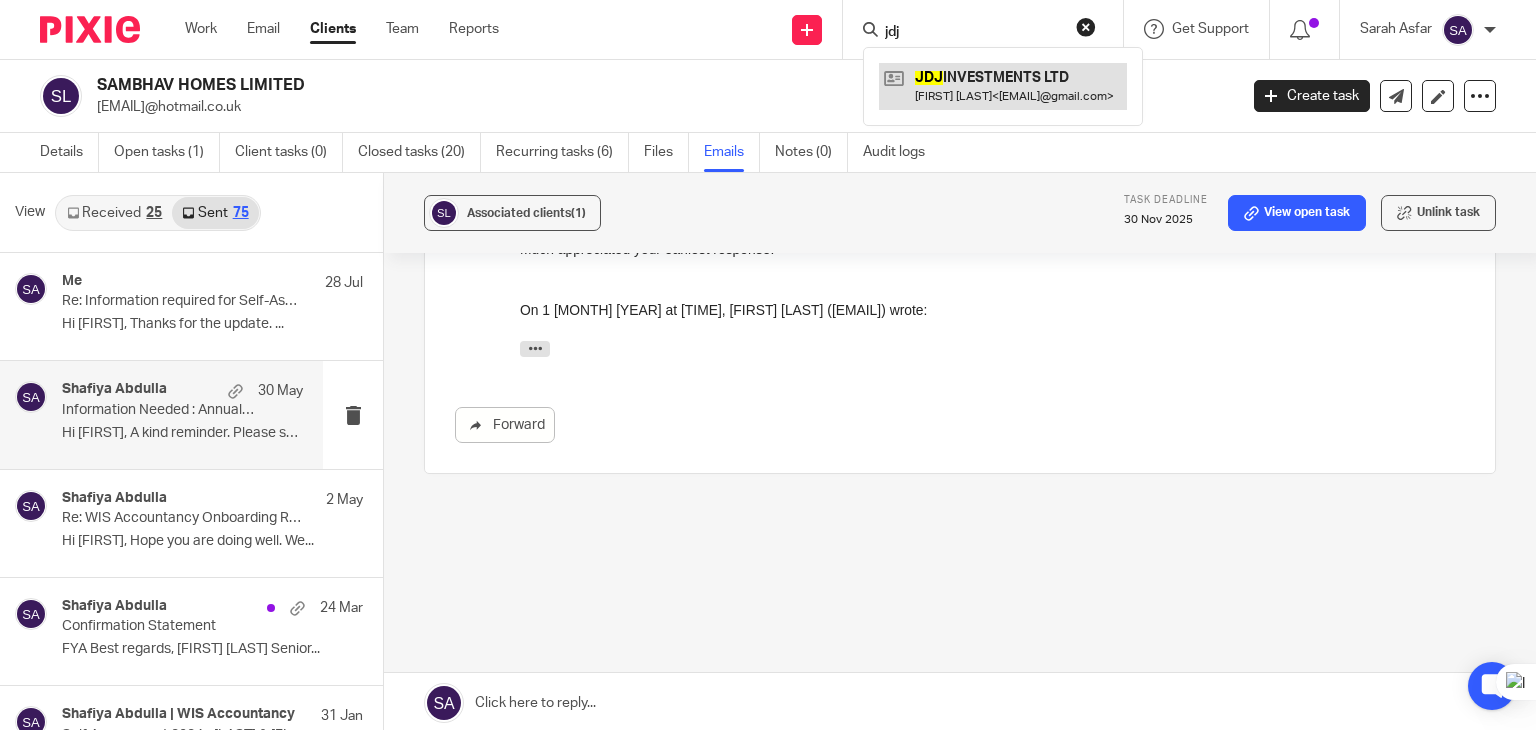 type on "jdj" 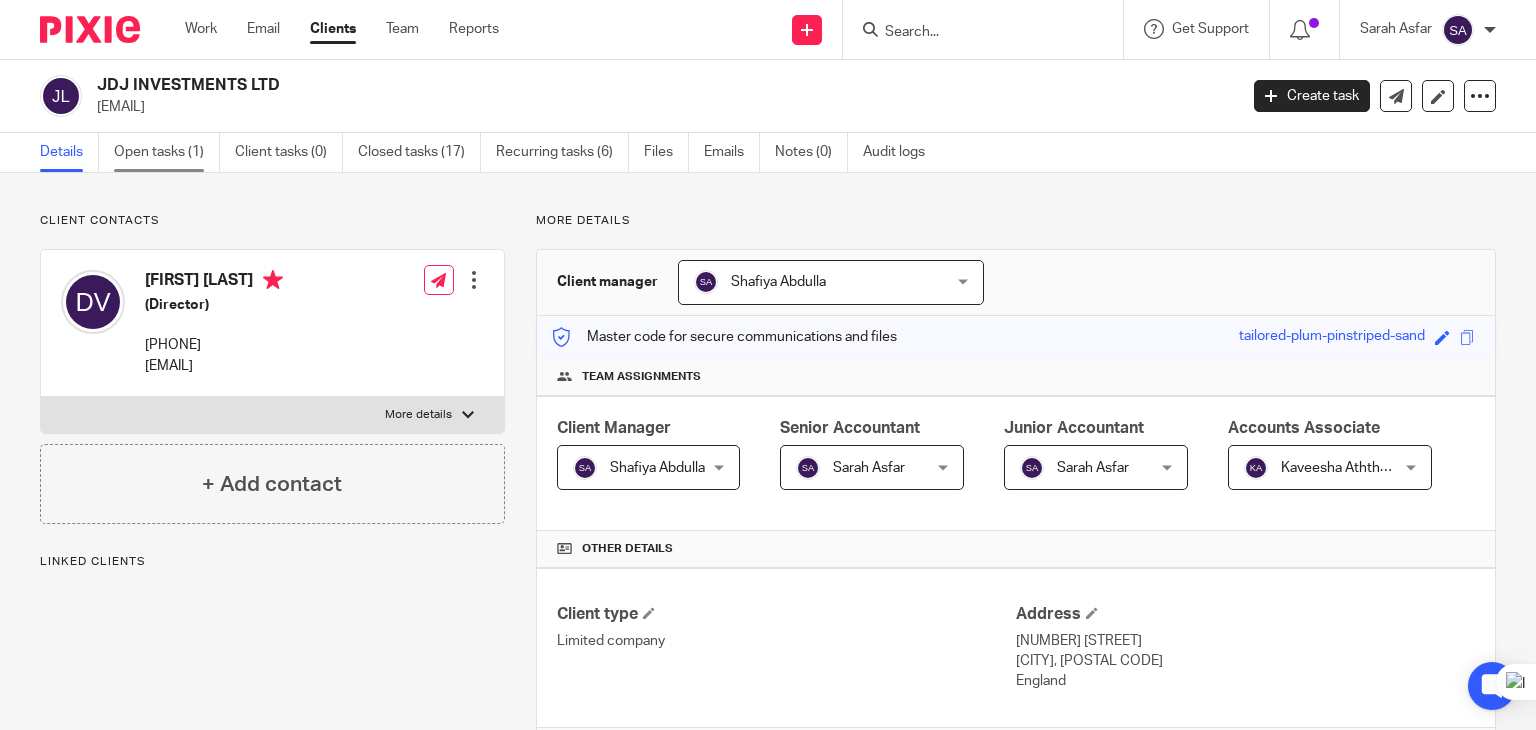 scroll, scrollTop: 0, scrollLeft: 0, axis: both 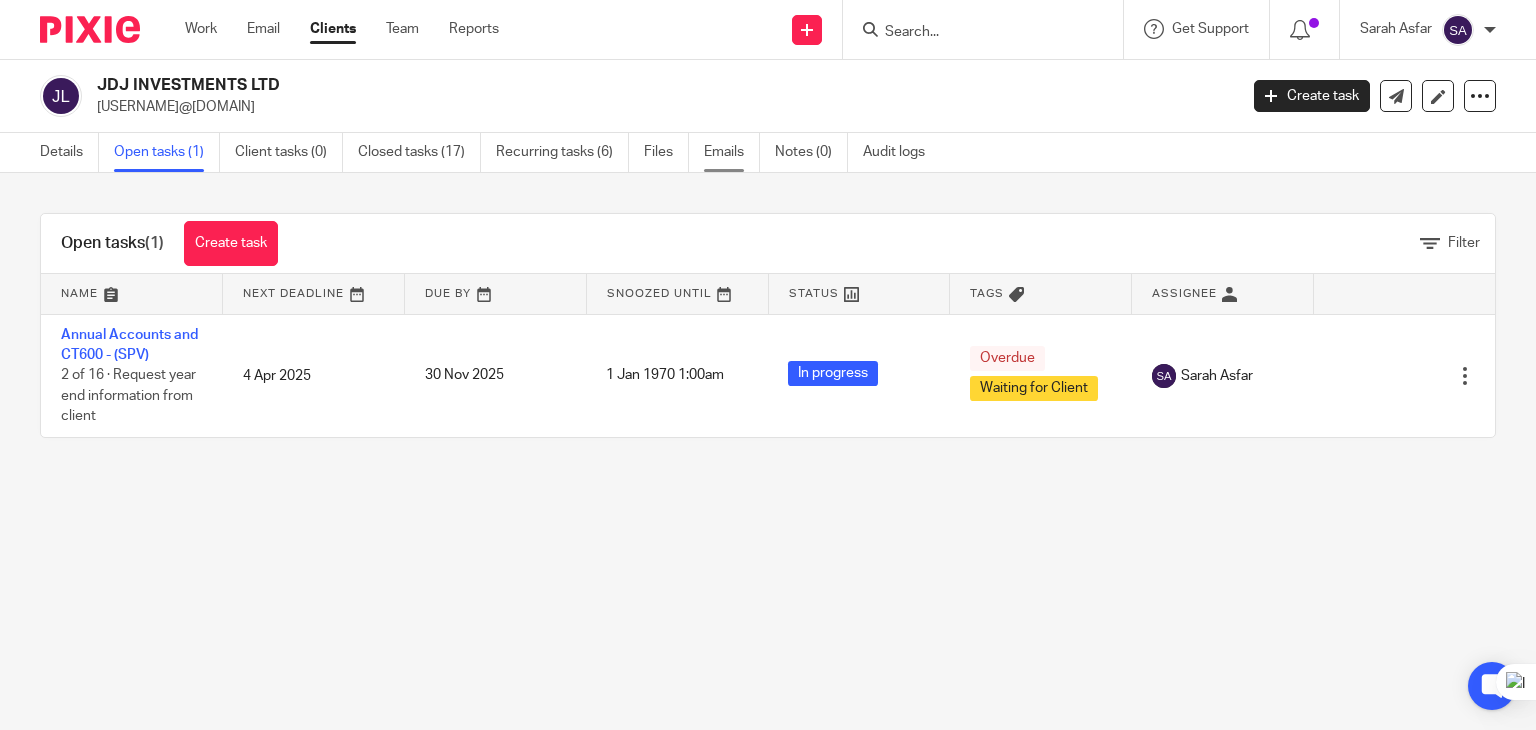 click on "Emails" at bounding box center (732, 152) 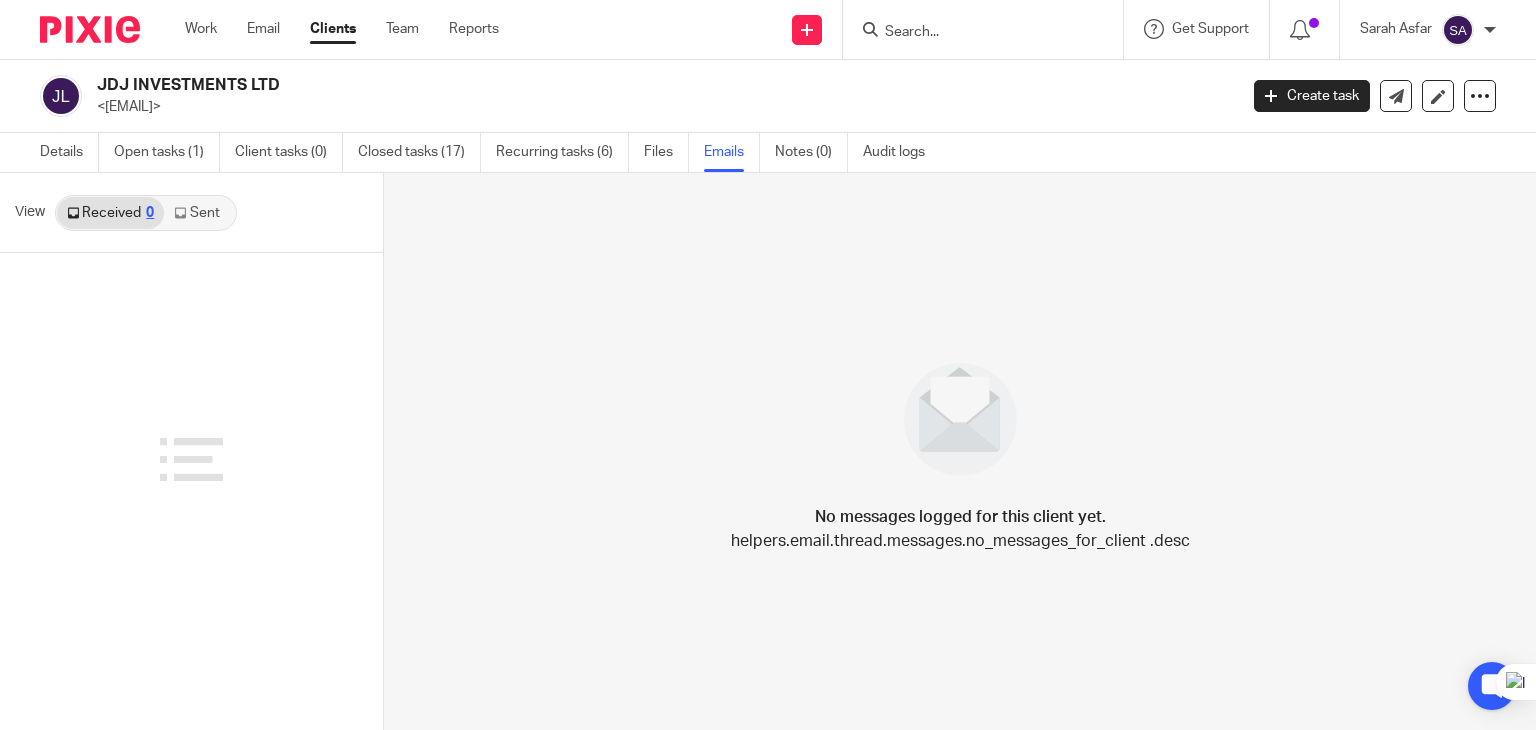 scroll, scrollTop: 0, scrollLeft: 0, axis: both 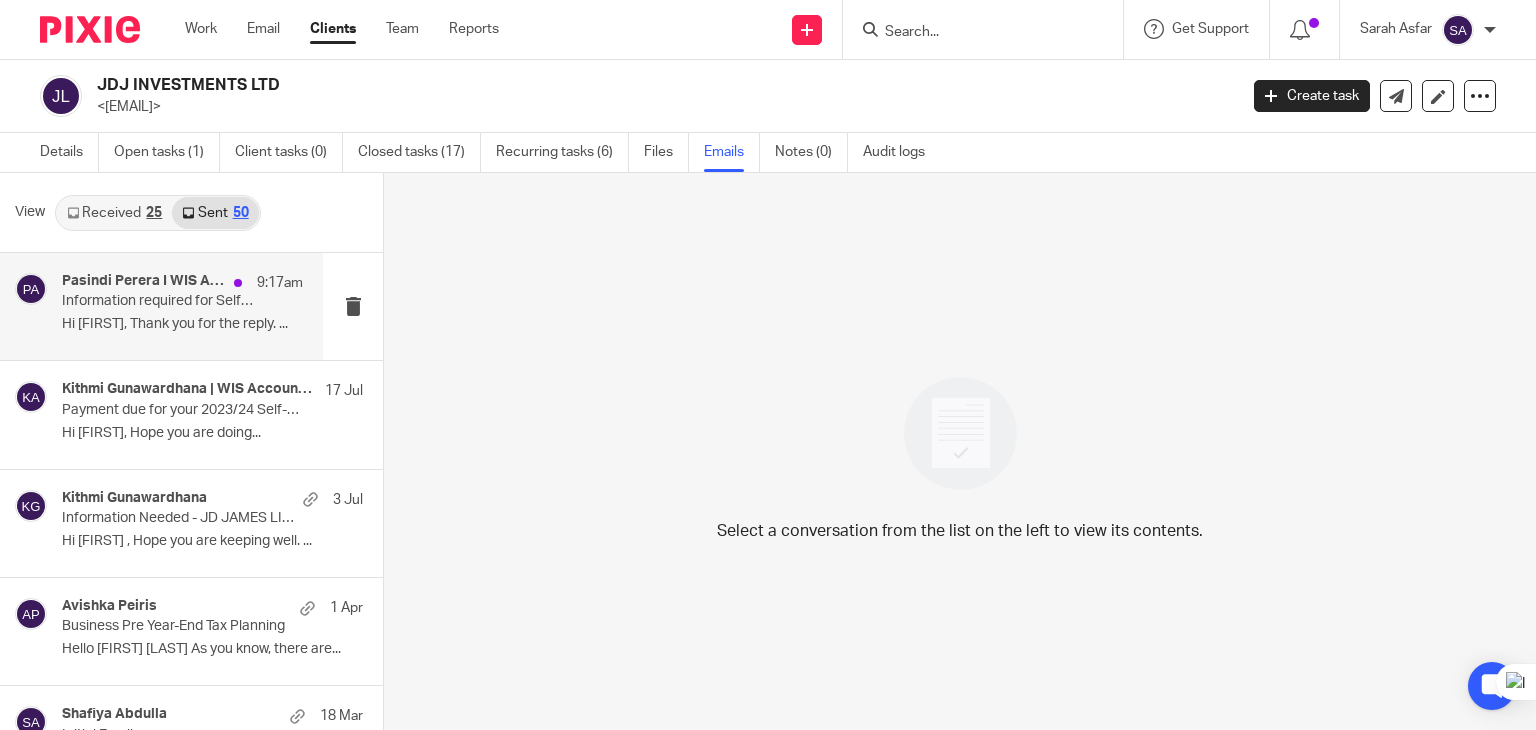 click on "Pasindi Perera I WIS Accountancy
9:17am   Information required for Self-Assessment return 2024/25 – JD JAMES LIMITED (Dani / Shalini)   Hi Dani,          Thank you for the reply.     ..." at bounding box center (161, 306) 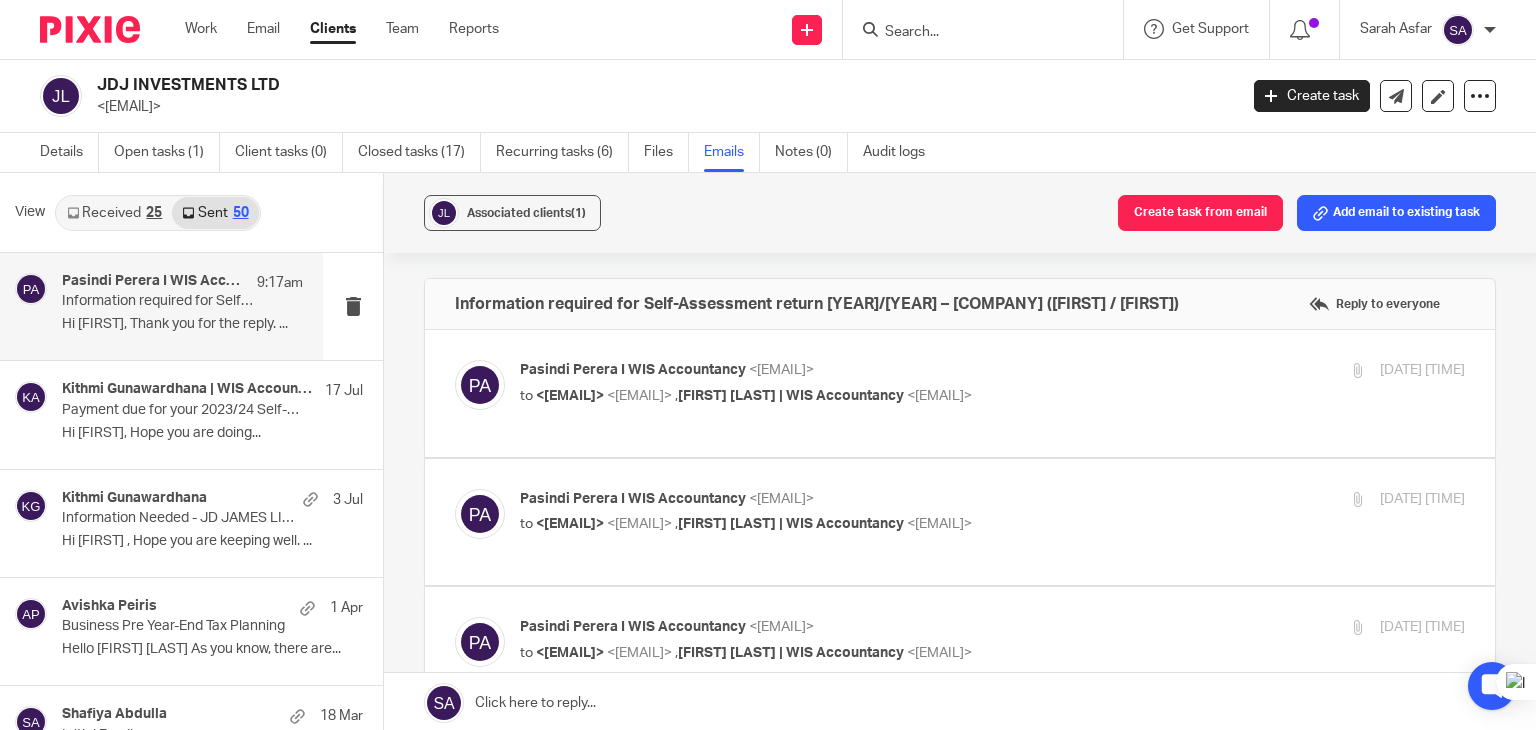 scroll, scrollTop: 0, scrollLeft: 0, axis: both 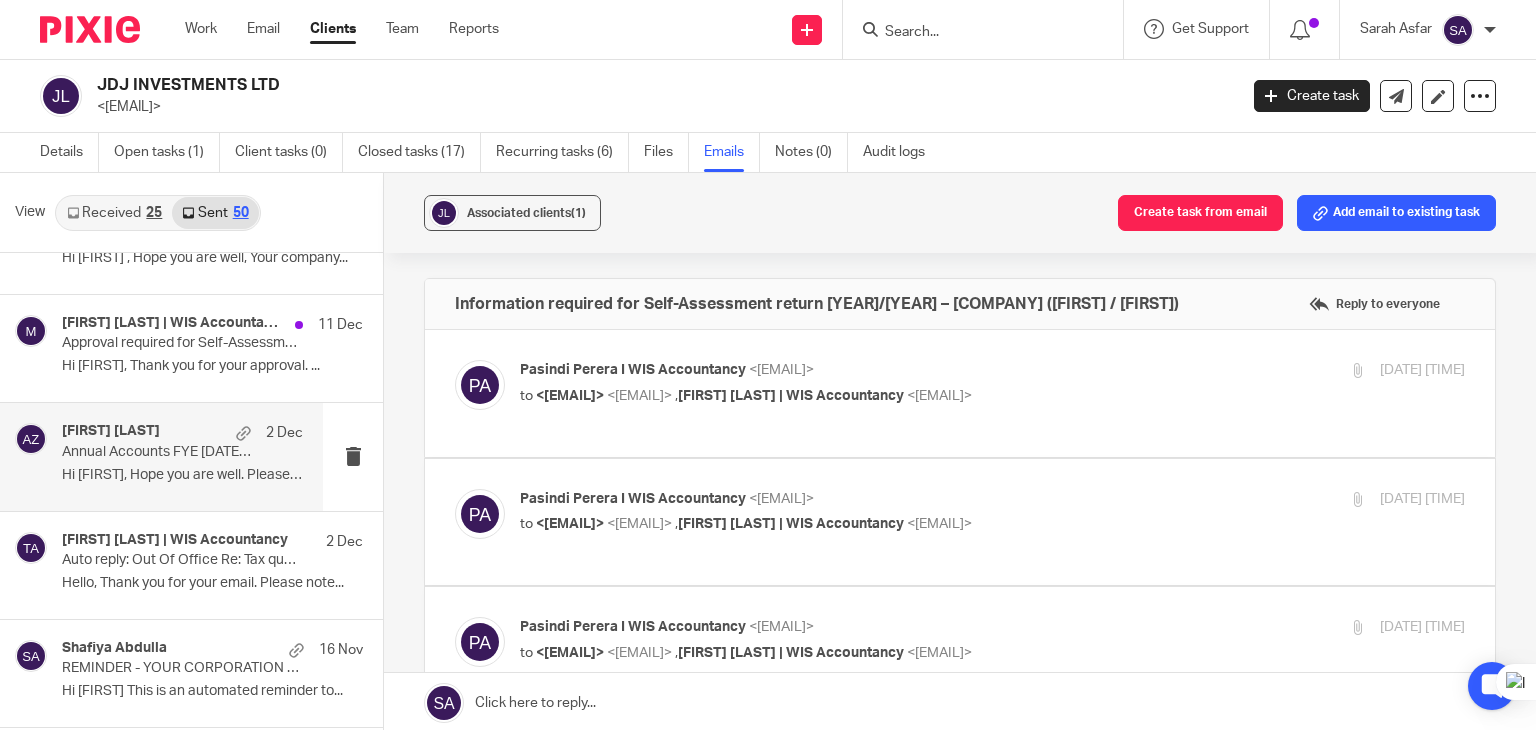 click on "Hi Dani,     Hope you are well.     Please find..." at bounding box center [182, 475] 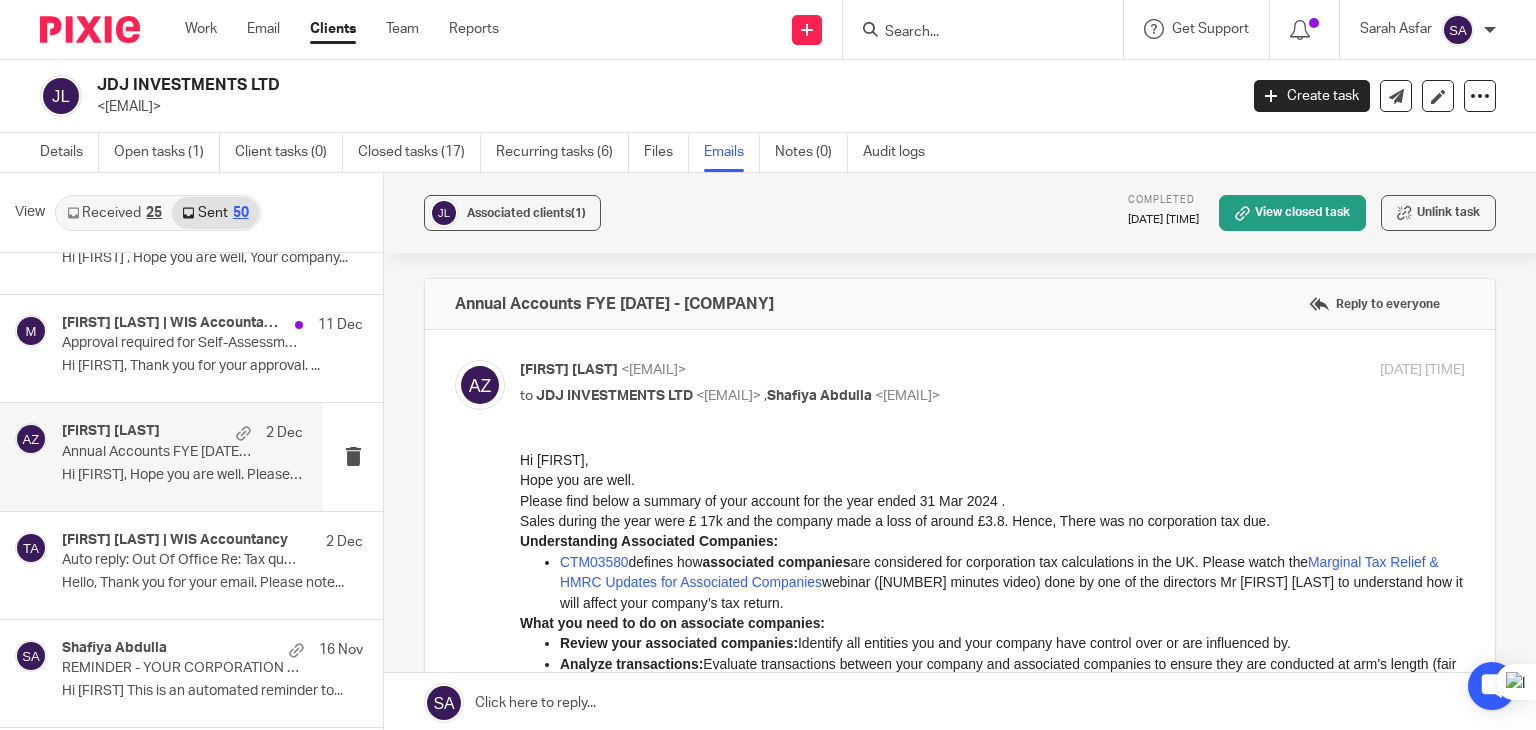 scroll, scrollTop: 0, scrollLeft: 0, axis: both 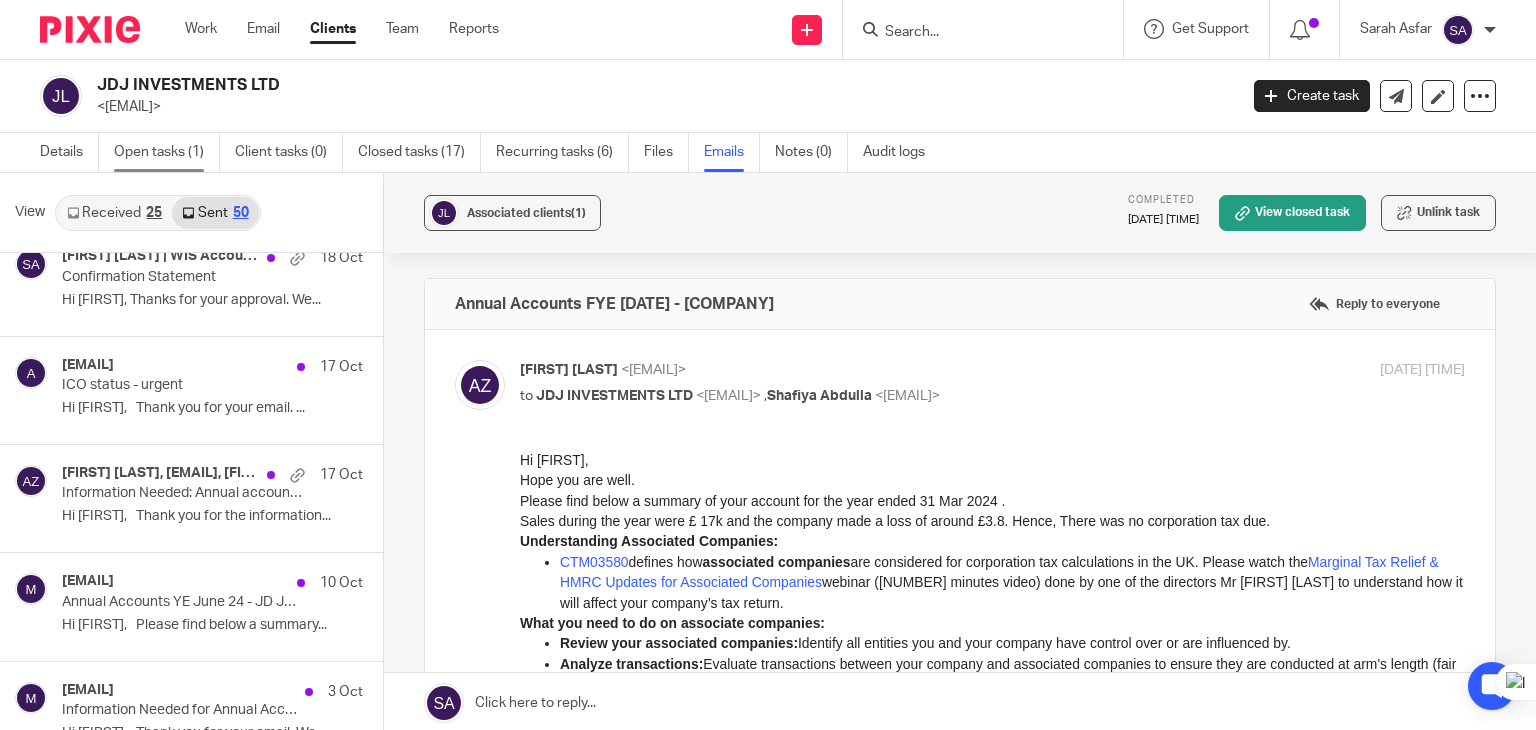 click on "Open tasks (1)" at bounding box center (167, 152) 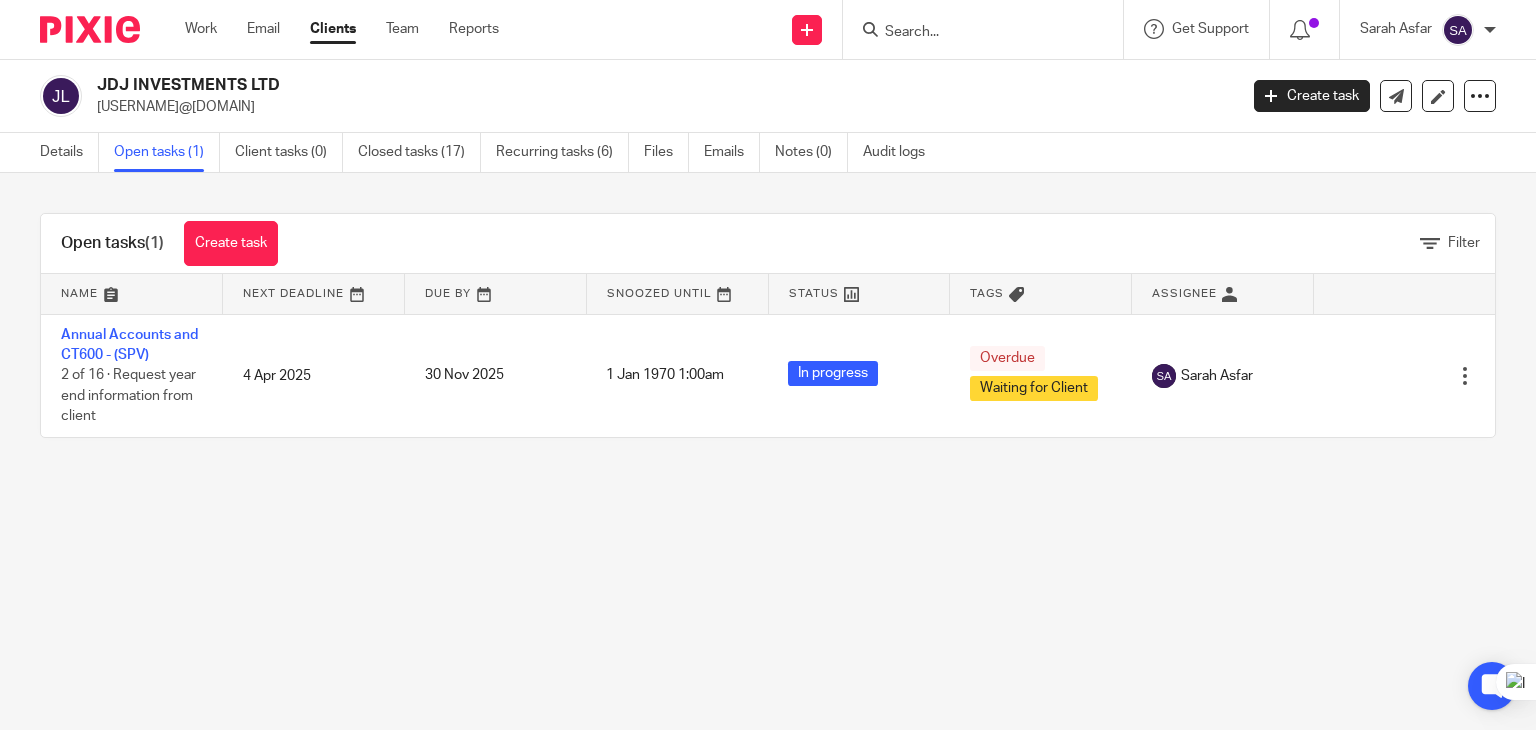 scroll, scrollTop: 0, scrollLeft: 0, axis: both 